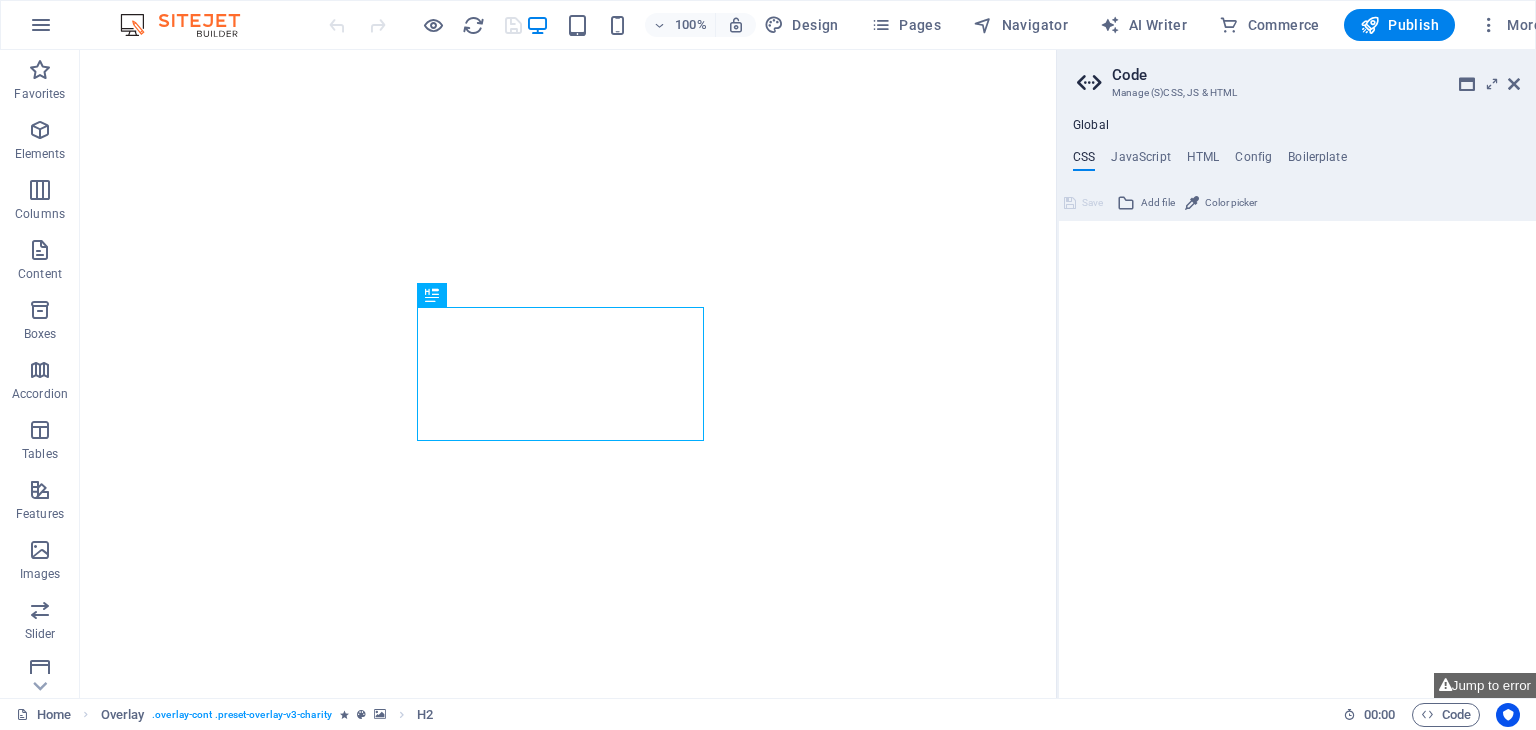 type on "/* Header & Footer */" 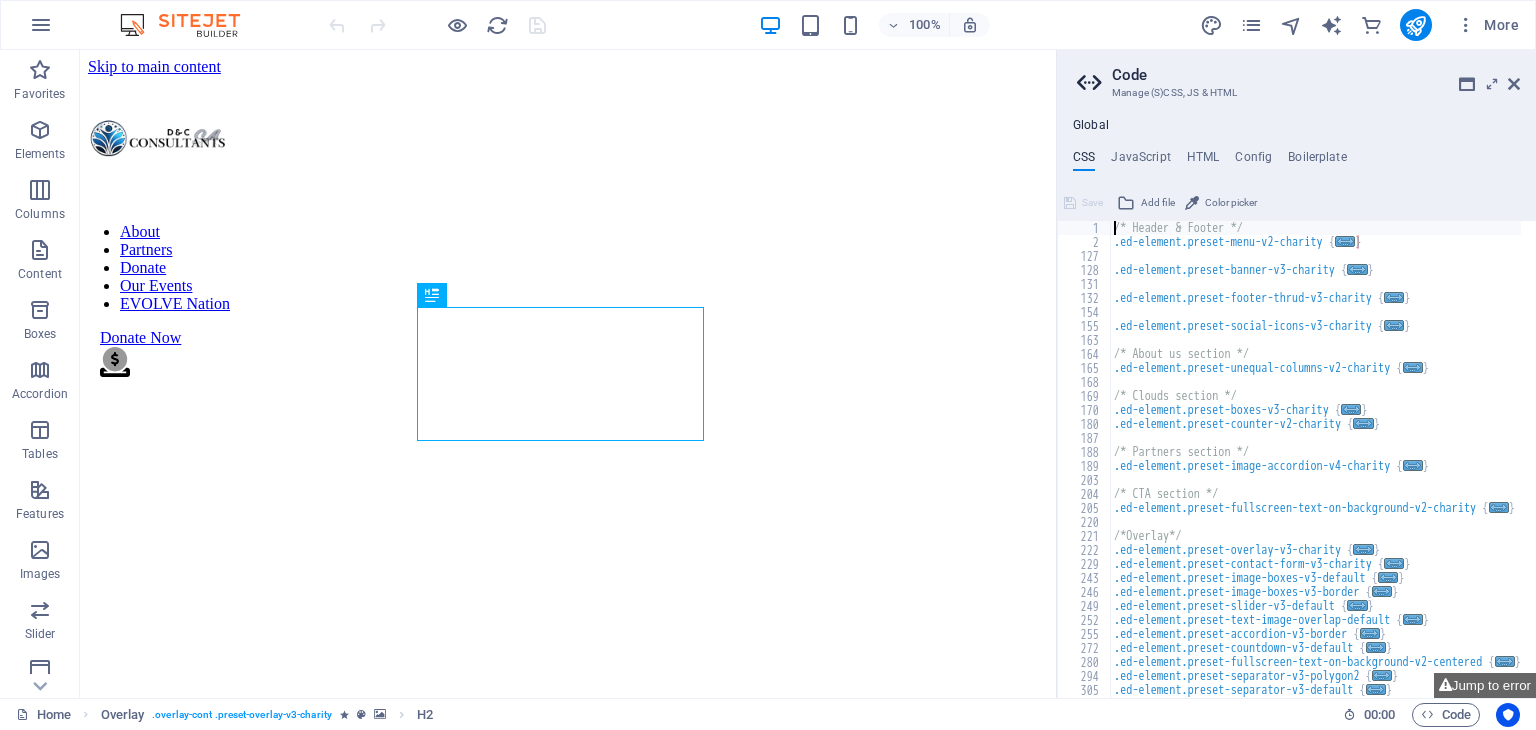scroll, scrollTop: 0, scrollLeft: 0, axis: both 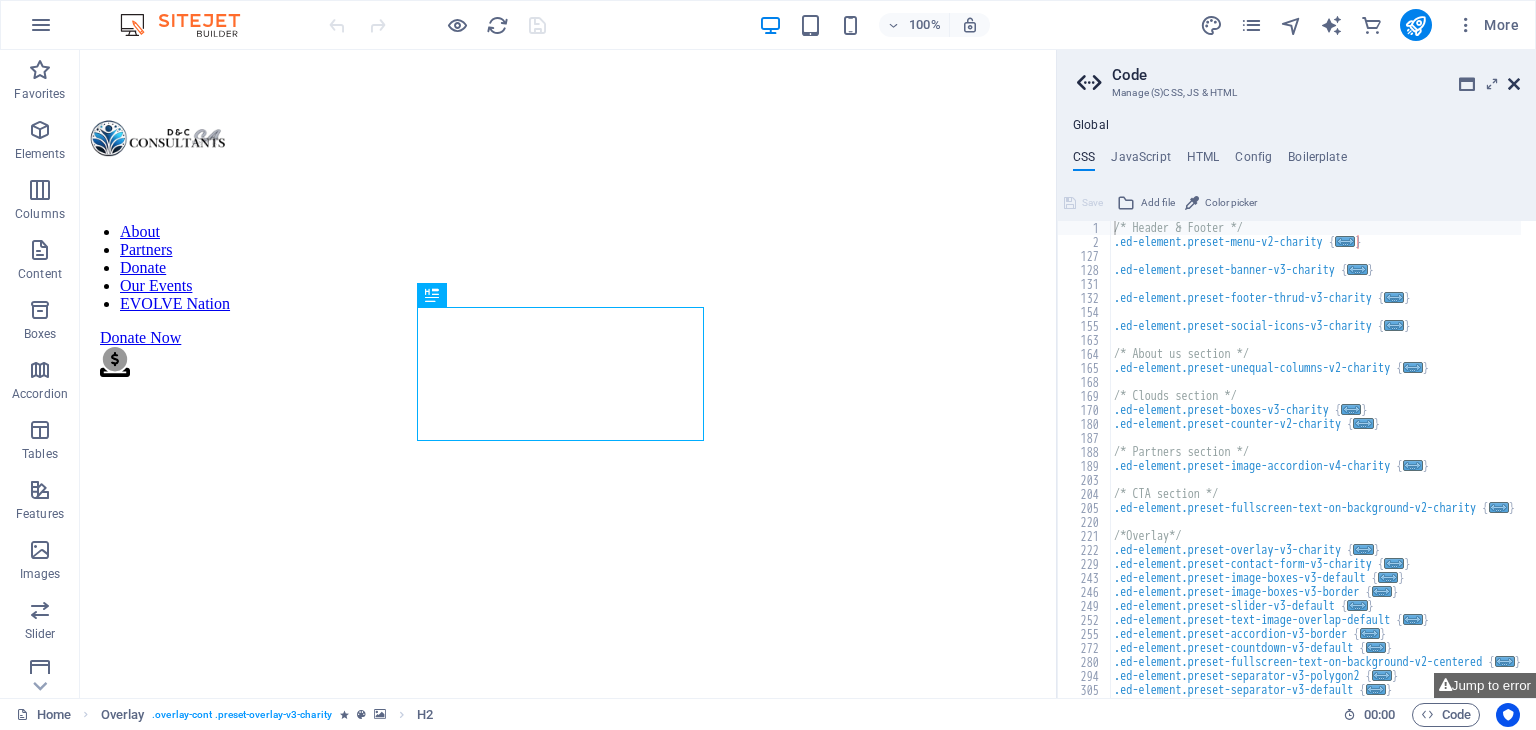 click at bounding box center [1514, 84] 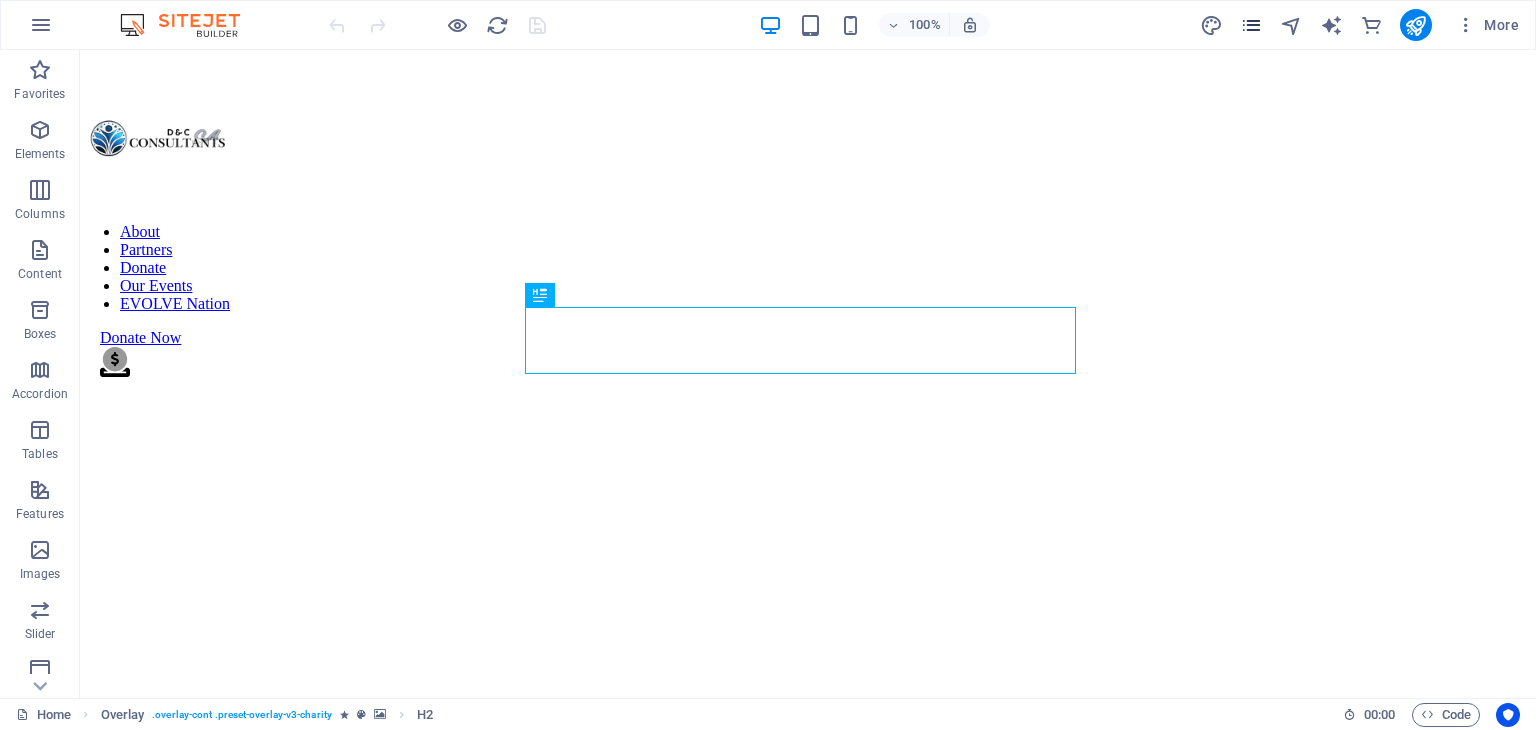 click at bounding box center (1251, 25) 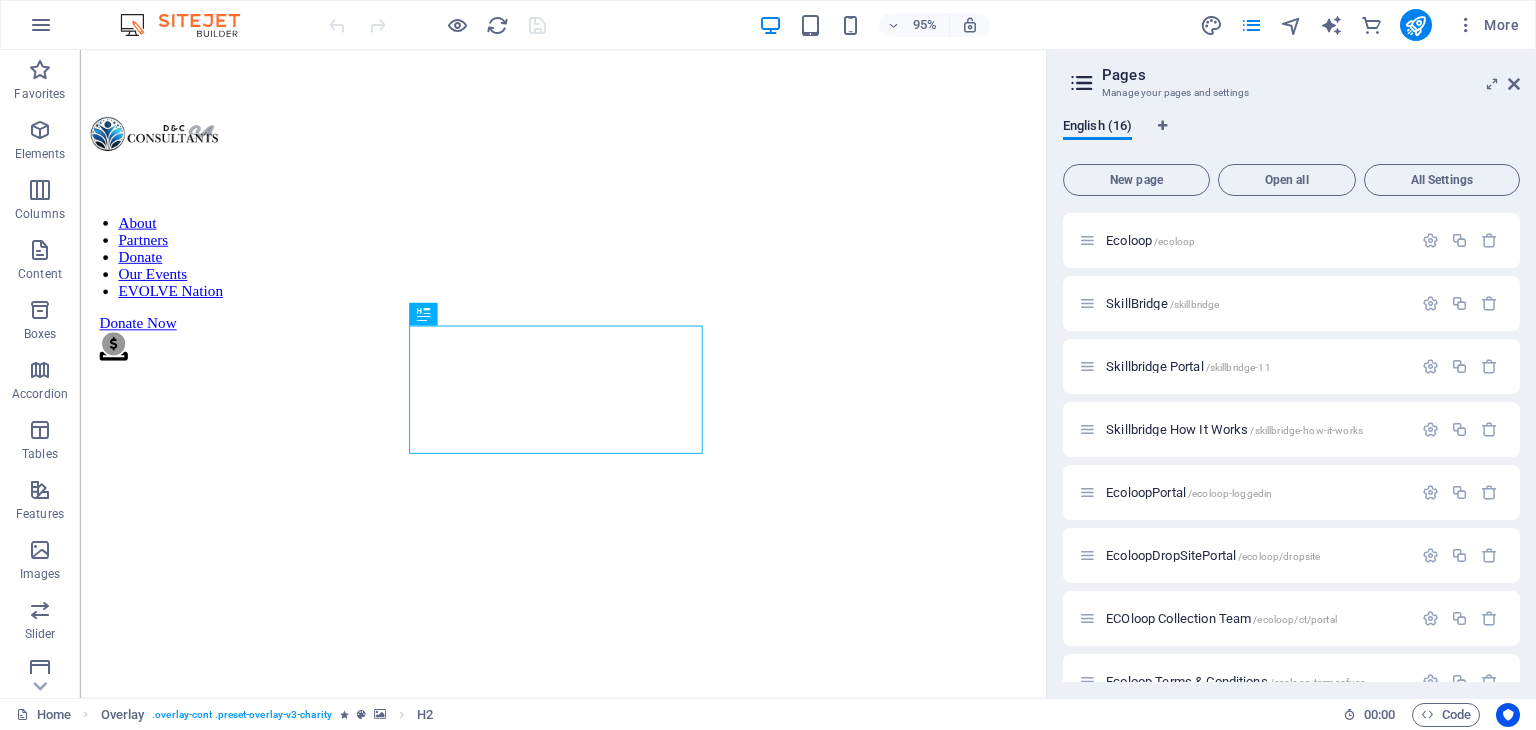 scroll, scrollTop: 538, scrollLeft: 0, axis: vertical 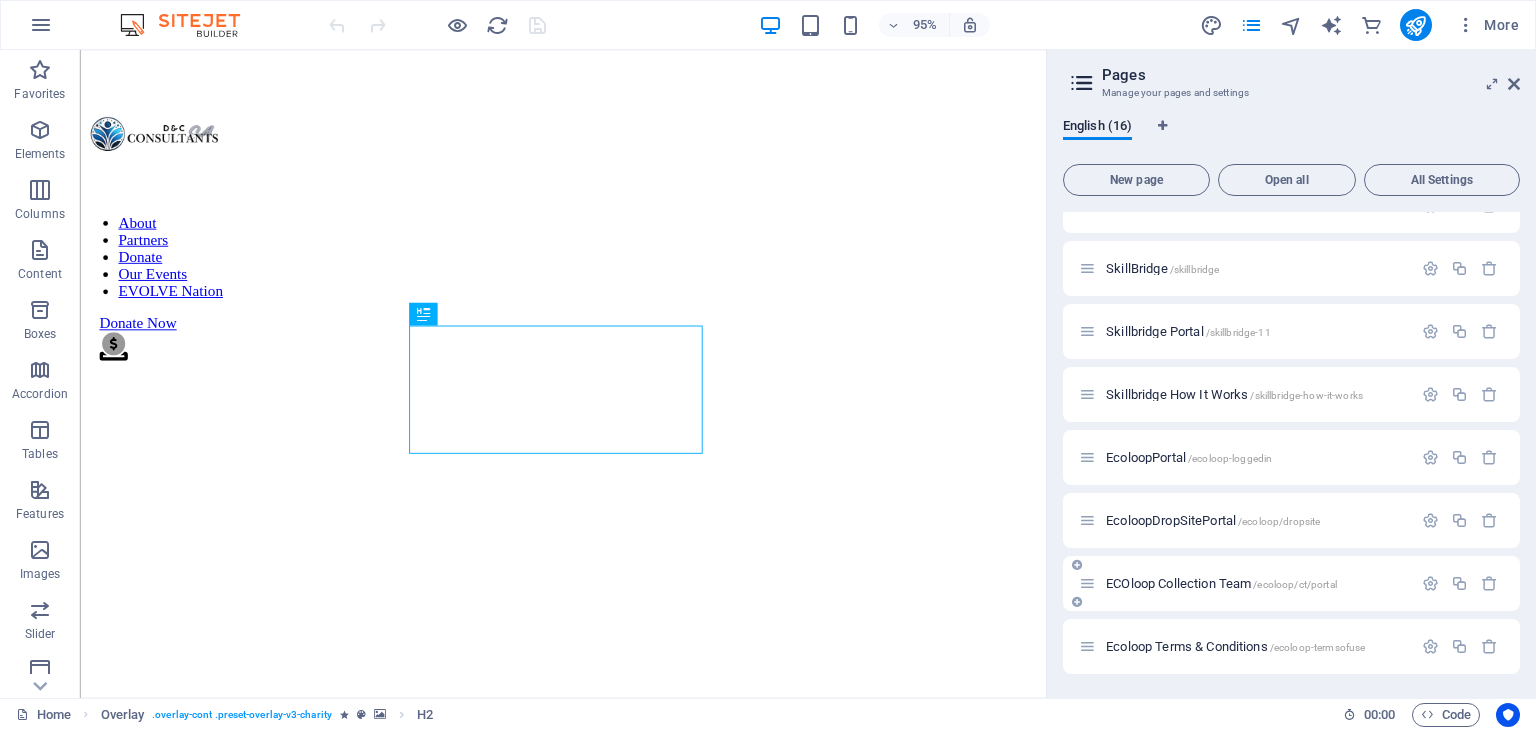 click on "ECOloop Collection Team /ecoloop/ct/portal" at bounding box center [1221, 583] 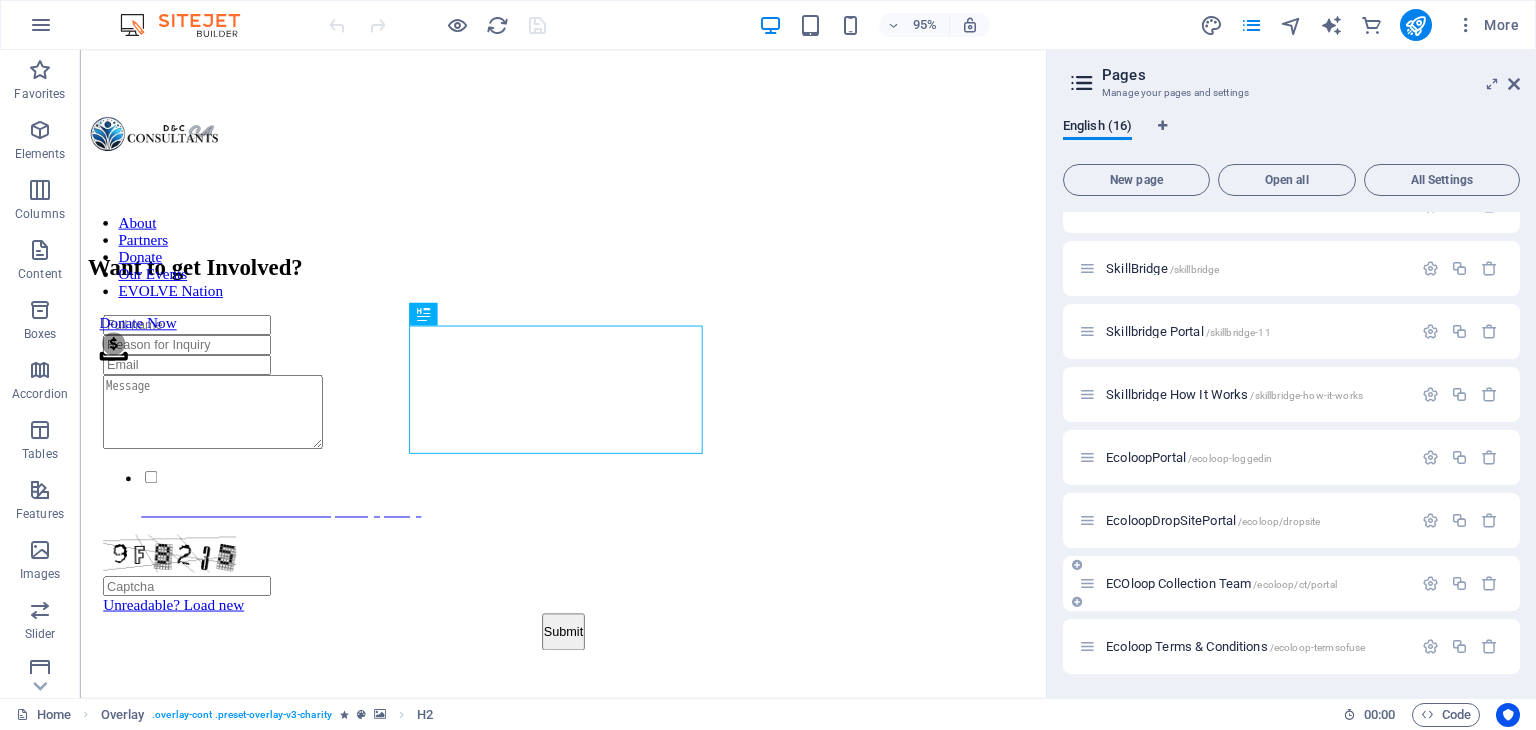 scroll, scrollTop: 487, scrollLeft: 0, axis: vertical 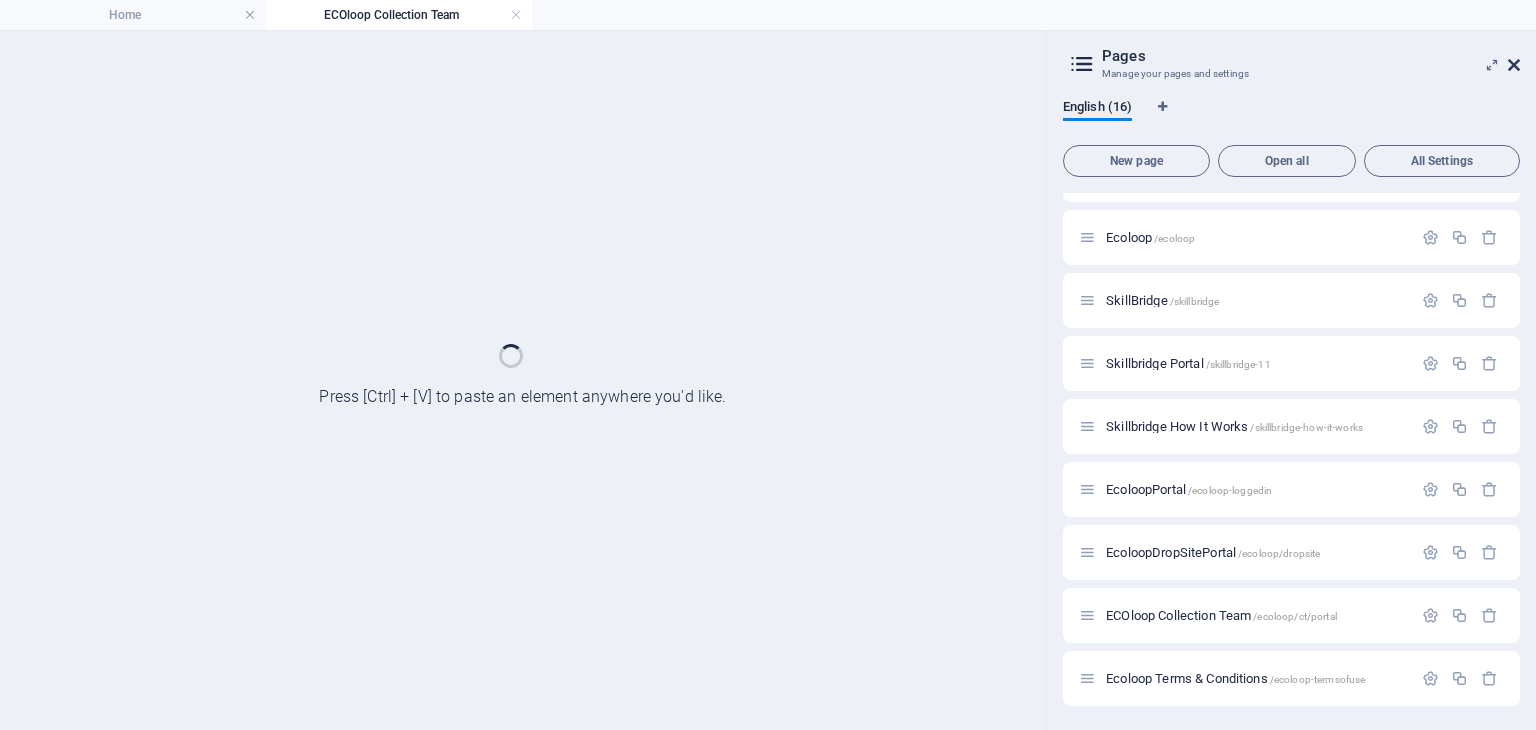 click on "Home ECOloop Collection Team Favorites Elements Columns Content Boxes Accordion Tables Features Images Slider Header Footer Forms Marketing Collections Commerce
Drag here to replace the existing content. Press “Ctrl” if you want to create a new element.
Overlay   H2   Overlay   Menu Bar   Icon 95% More Home 00 : 00 Code Press [Ctrl] + [V] to paste an element anywhere you'd like. Pages Manage your pages and settings English (16) New page Open all All Settings Home / Legal Notice /legal-notice Privacy /privacy Donation Station /donation-station Our Fundraisers /our-fundraisers FAQ's /faq-s EVOLVE Nation /evolve/nation EVOLVE Academy  /evolve-academy Ecoloop /ecoloop SkillBridge /skillbridge Skillbridge Portal /skillbridge-11 Skillbridge How It Works /skillbridge-how-it-works EcoloopPortal /ecoloop-loggedin EcoloopDropSitePortal /ecoloop/dropsite ECOloop Collection Team /ecoloop/ct/portal Ecoloop Terms & Conditions /ecoloop-termsofuse" at bounding box center [768, 380] 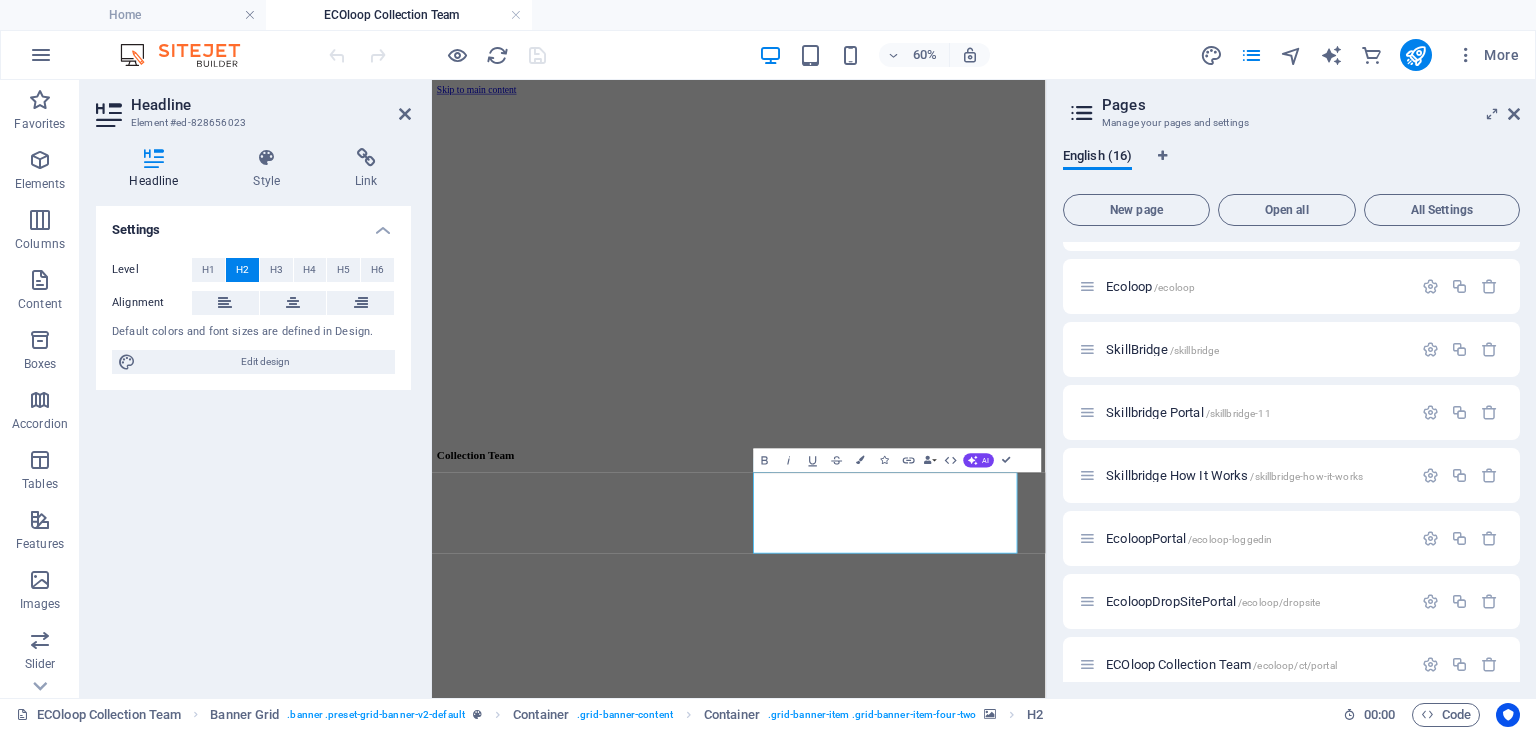 scroll, scrollTop: 104, scrollLeft: 0, axis: vertical 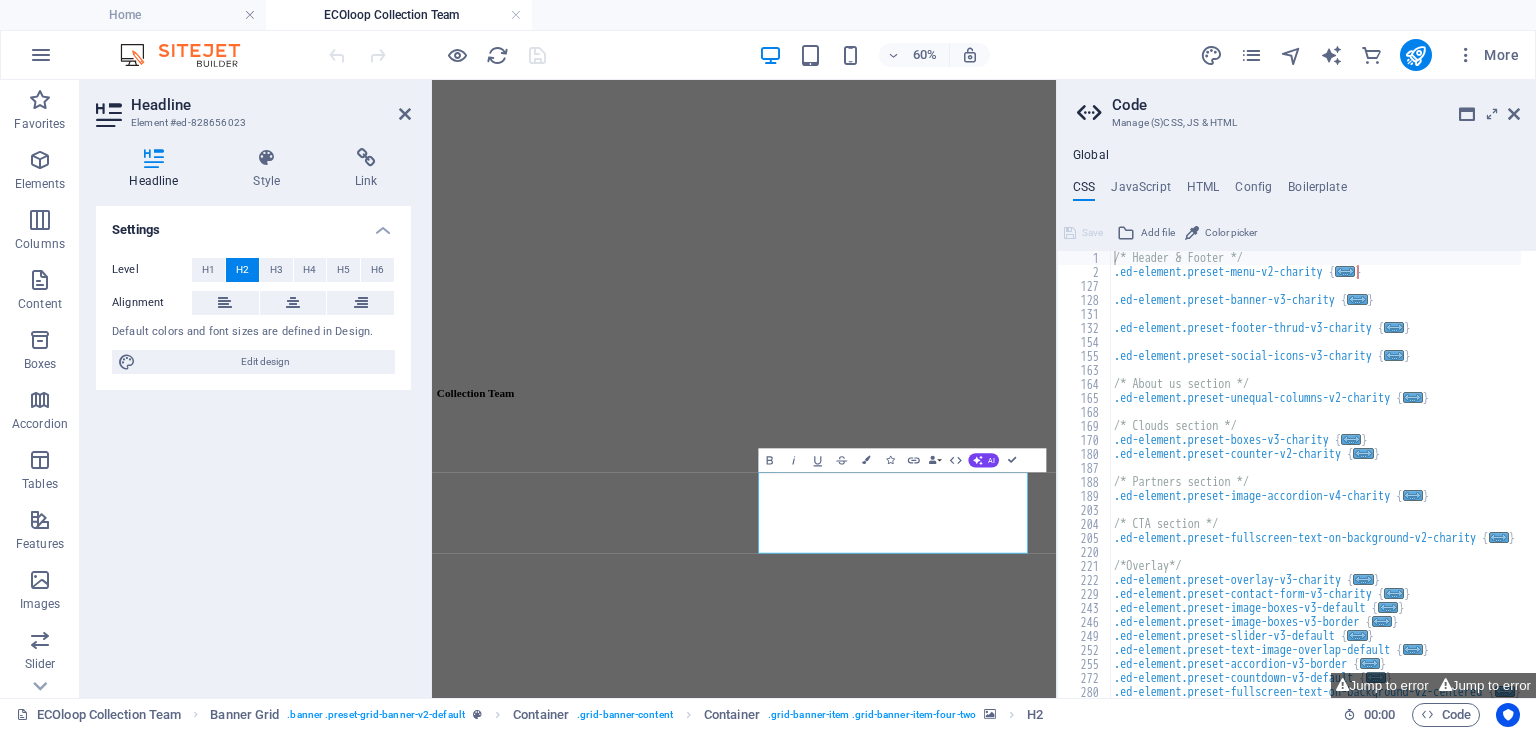 click on "Code Manage (S)CSS, JS & HTML Global CSS JavaScript HTML Config Boilerplate /* Header & Footer */ 1 2 127 128 131 132 154 155 163 164 165 168 169 170 180 187 188 189 203 204 205 220 221 222 229 243 246 249 252 255 272 280 /* Header & Footer */ .ed-element.preset-menu-v2-charity   { ... } .ed-element.preset-banner-v3-charity   { ... } .ed-element.preset-footer-thrud-v3-charity   { ... } .ed-element.preset-social-icons-v3-charity   { ... } /* About us section */ .ed-element.preset-unequal-columns-v2-charity   { ... } /* Clouds section */ .ed-element.preset-boxes-v3-charity   { ... } .ed-element.preset-counter-v2-charity   { ... } /* Partners section */ .ed-element.preset-image-accordion-v4-charity   { ... } /* CTA section */ .ed-element.preset-fullscreen-text-on-background-v2-charity   { ... } /*Overlay*/ .ed-element.preset-overlay-v3-charity   { ... } .ed-element.preset-contact-form-v3-charity   { ... } .ed-element.preset-image-boxes-v3-default   { ... } .ed-element.preset-image-boxes-v3-border   { ... }   { }" at bounding box center [1296, 389] 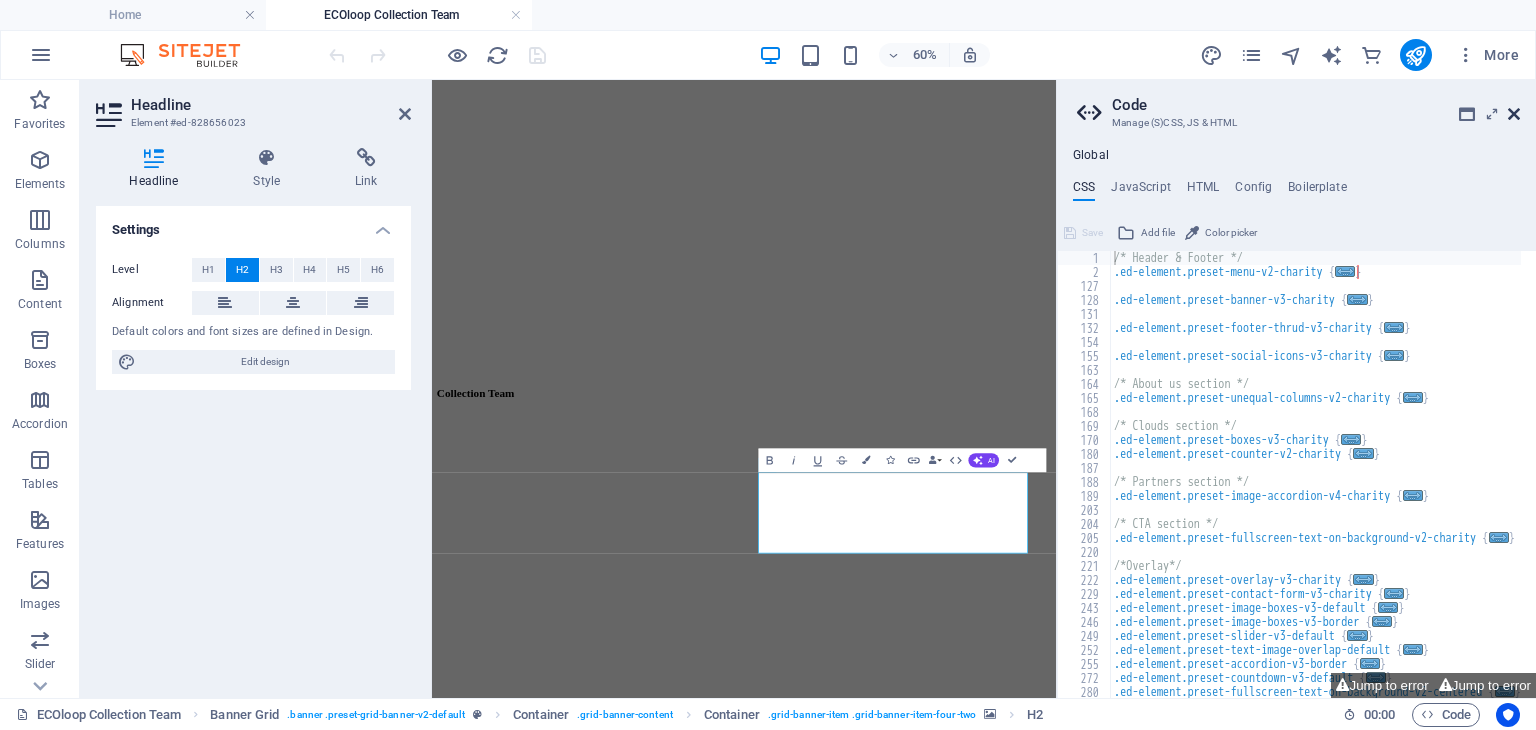 click at bounding box center (1514, 114) 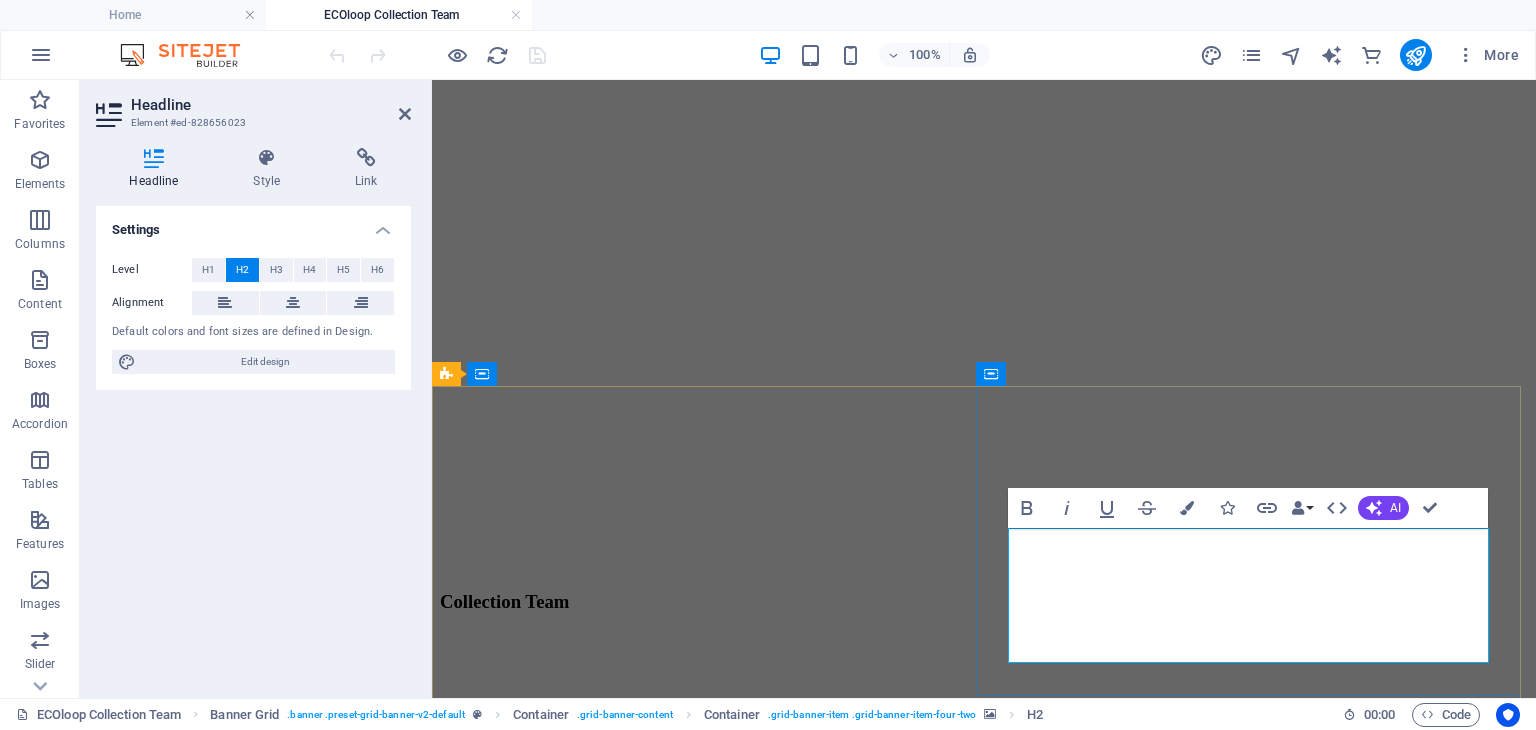 click on "Collection Schedule" at bounding box center (541, 1786) 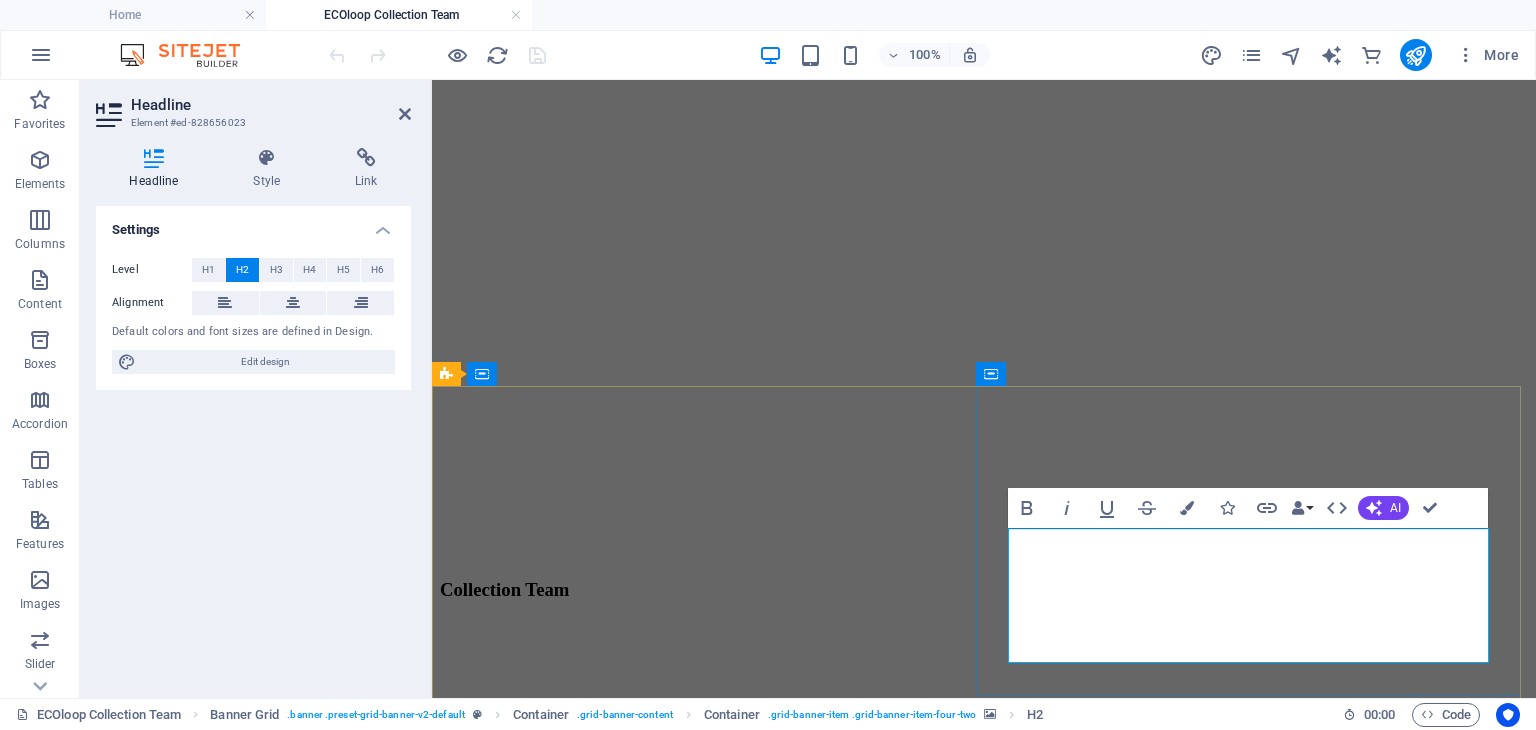 type 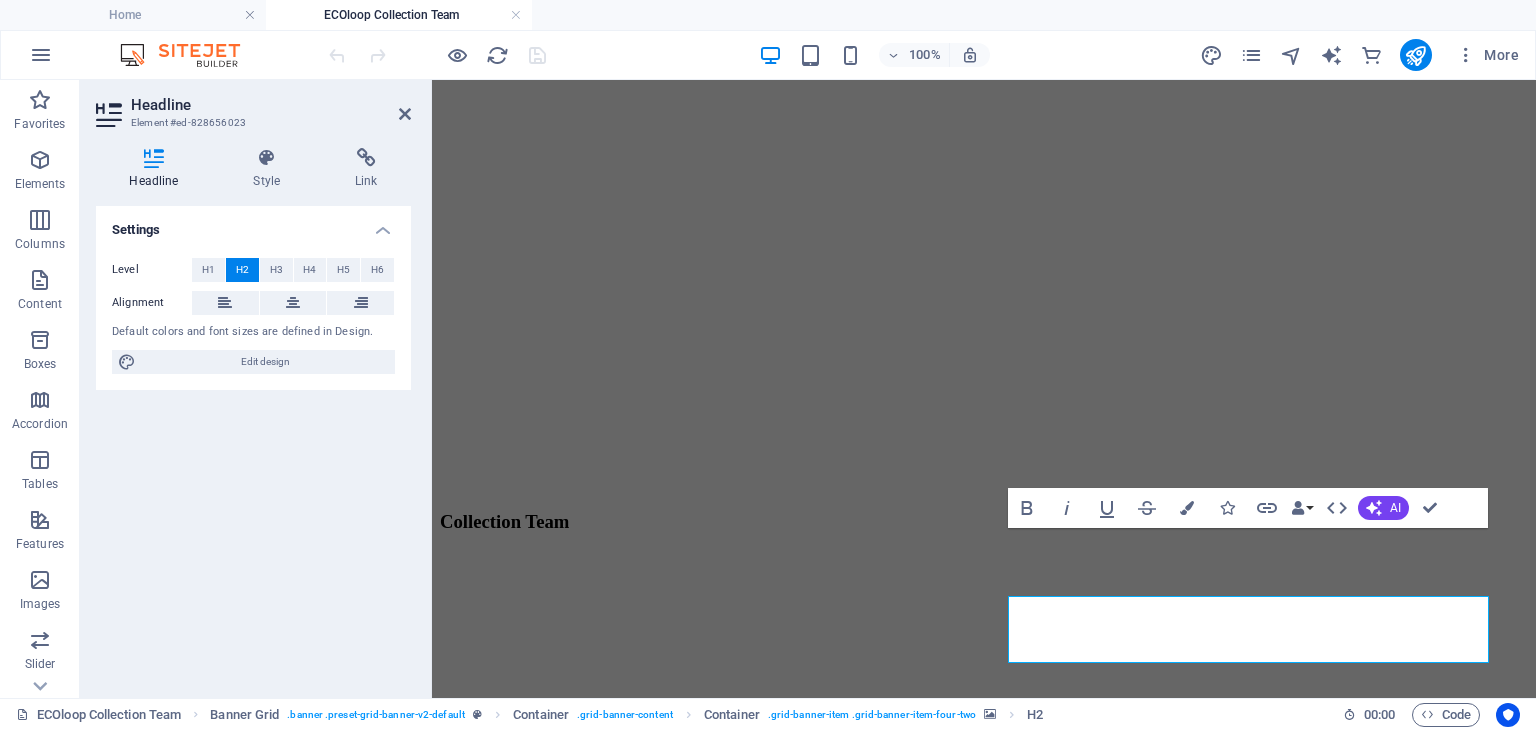 scroll, scrollTop: 104, scrollLeft: 0, axis: vertical 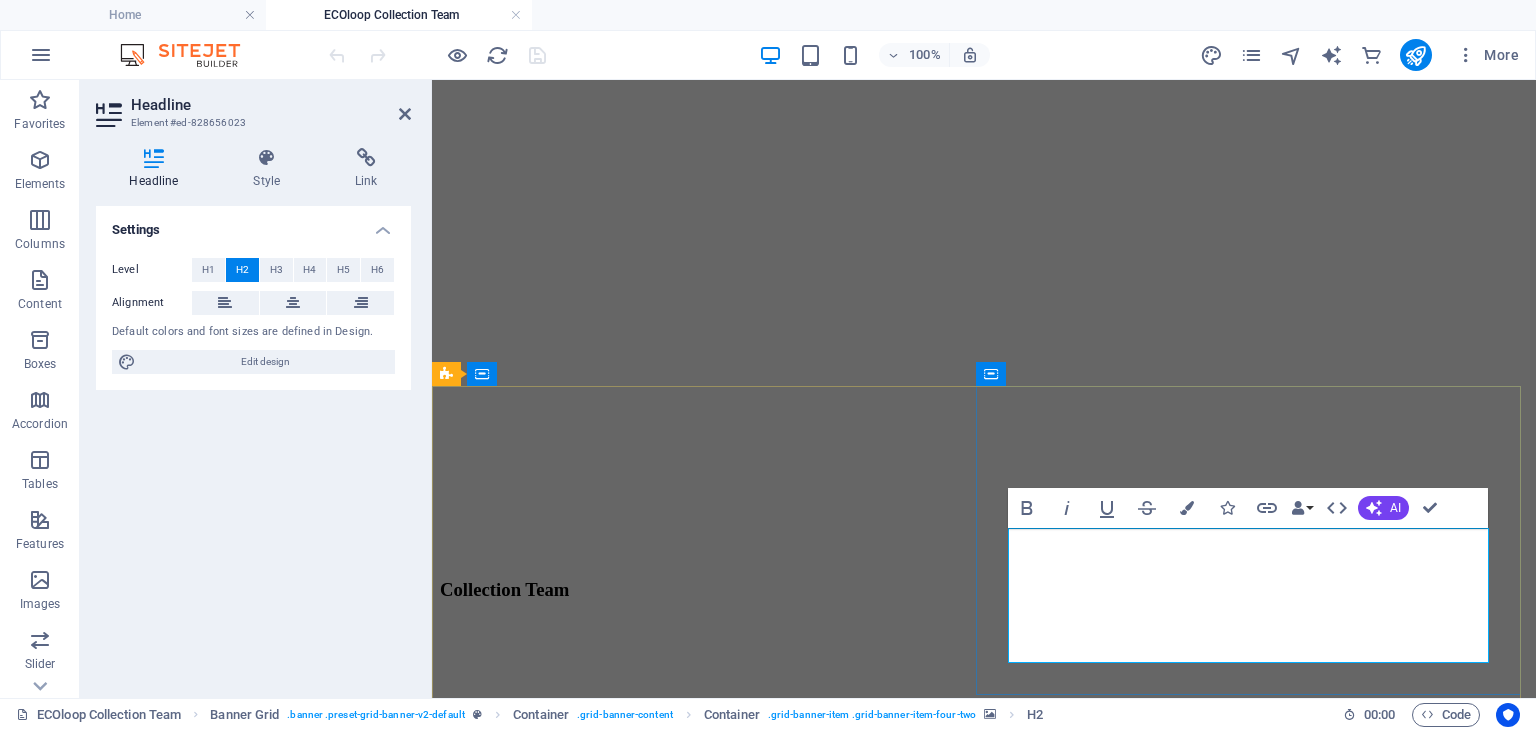 click on "Log a Collection Update" at bounding box center (564, 1726) 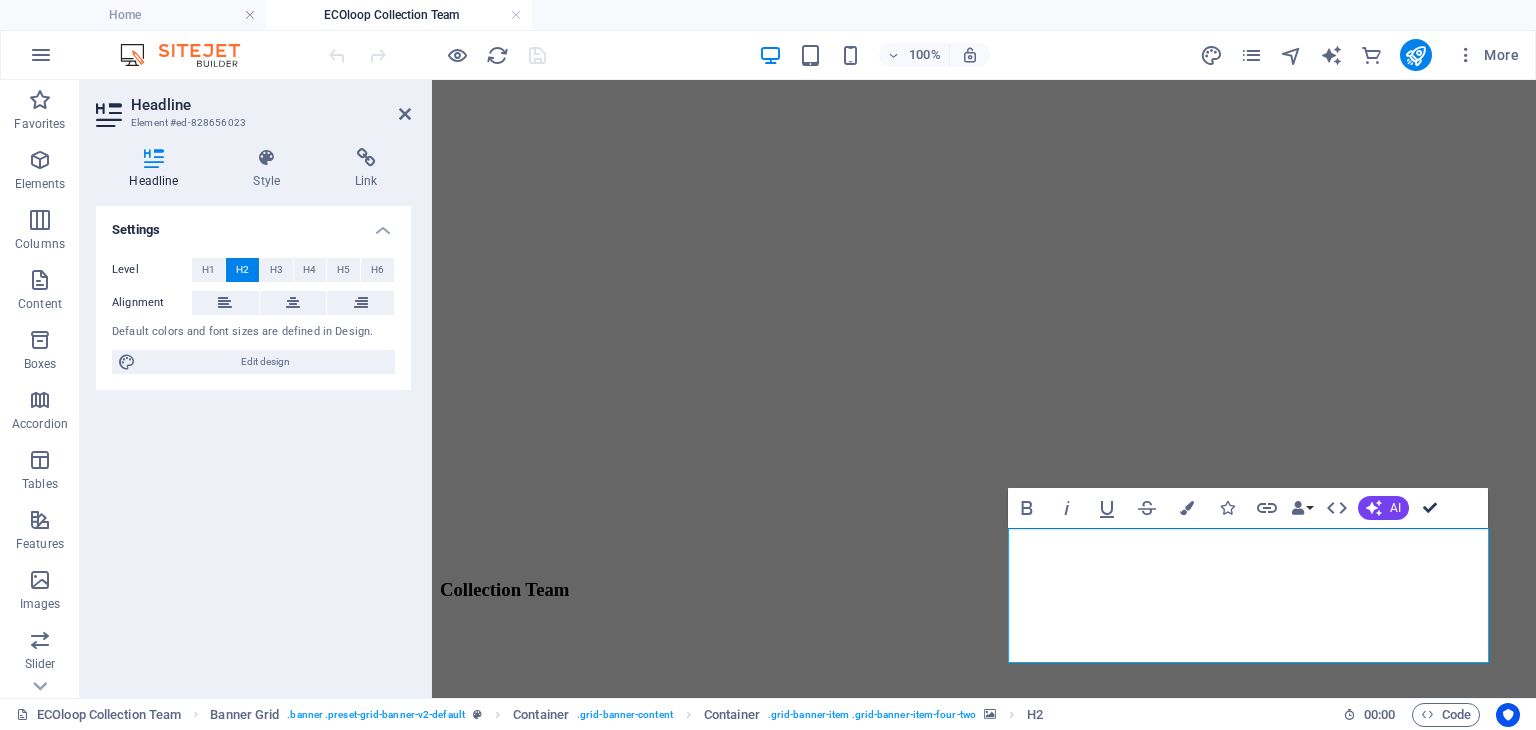 scroll, scrollTop: 172, scrollLeft: 0, axis: vertical 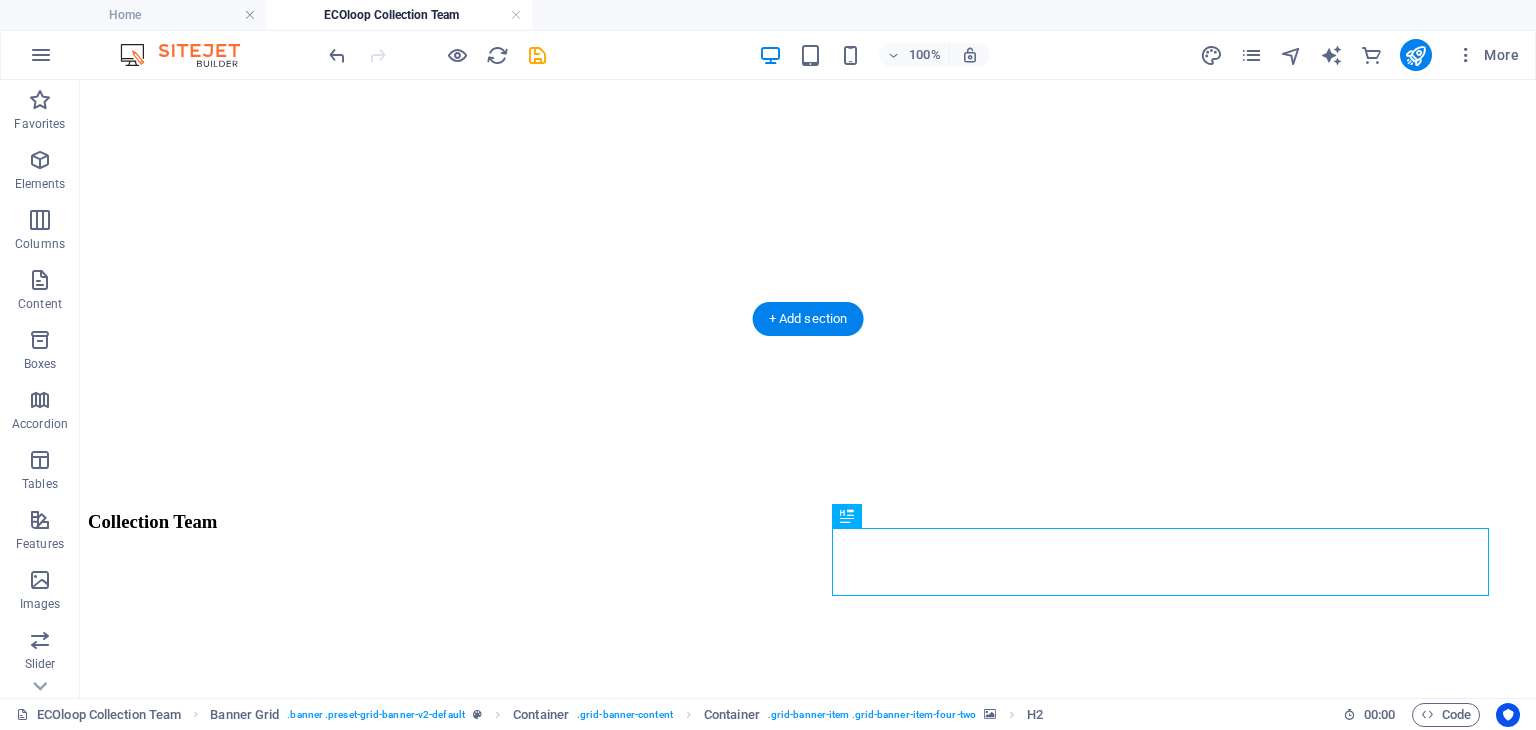 click at bounding box center [808, 1316] 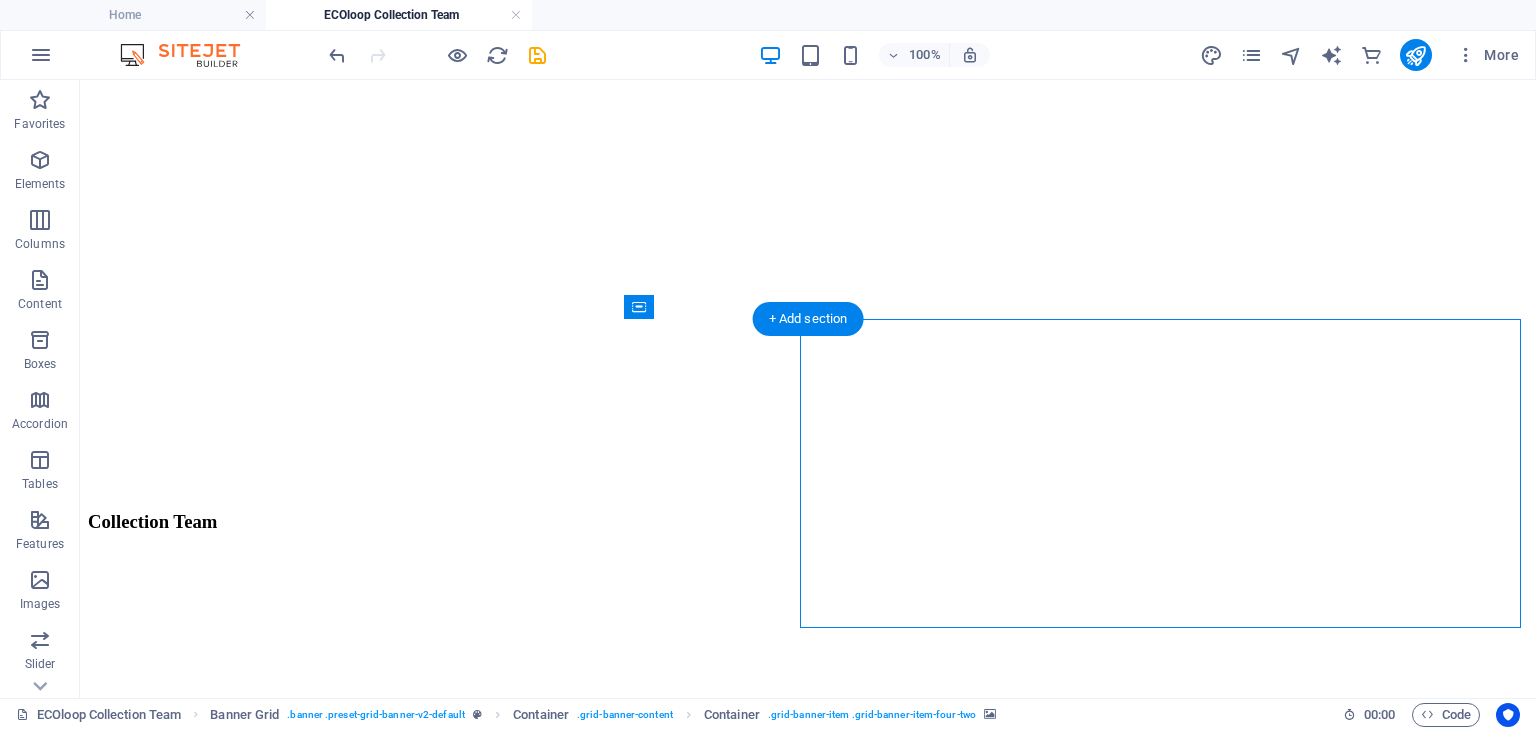 click at bounding box center (808, 1316) 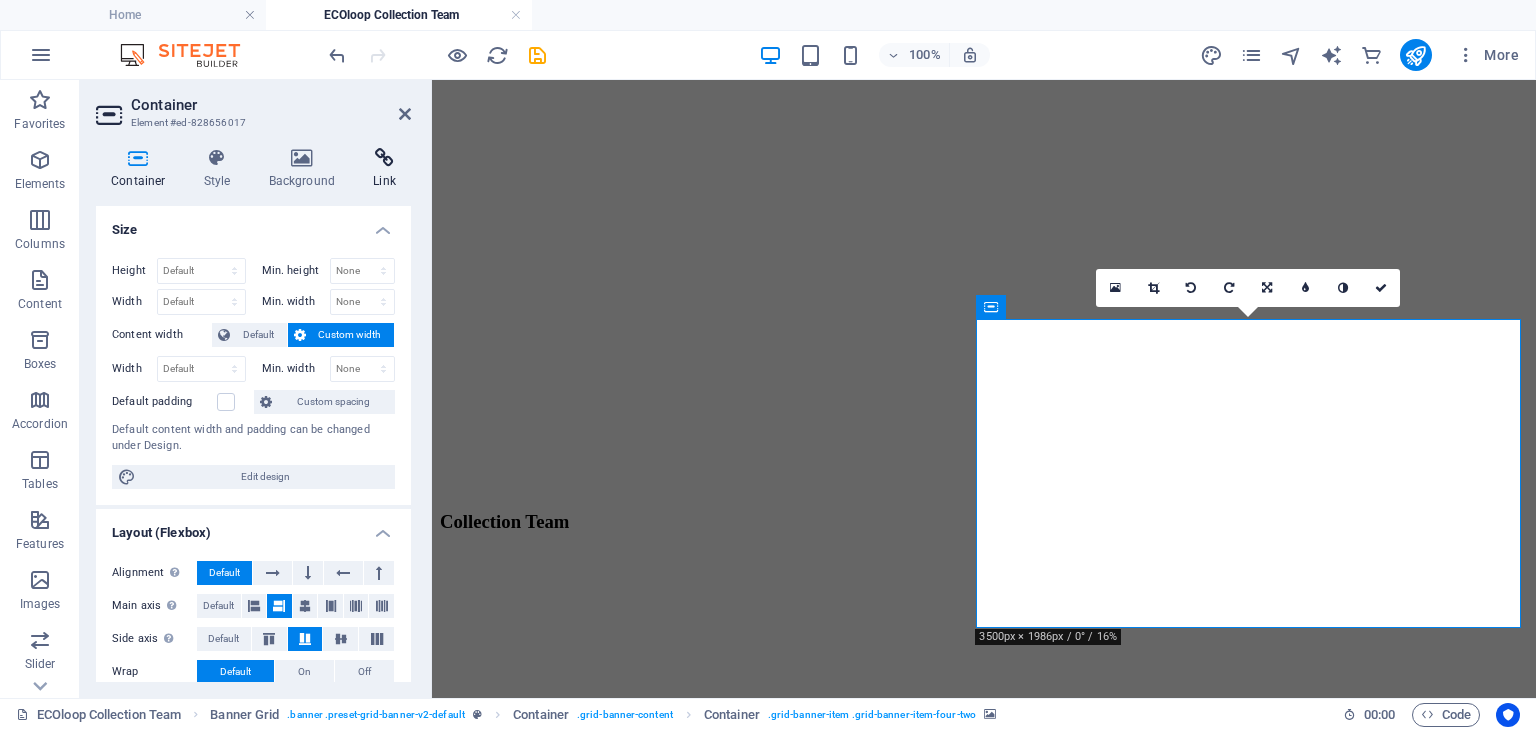 click at bounding box center [384, 158] 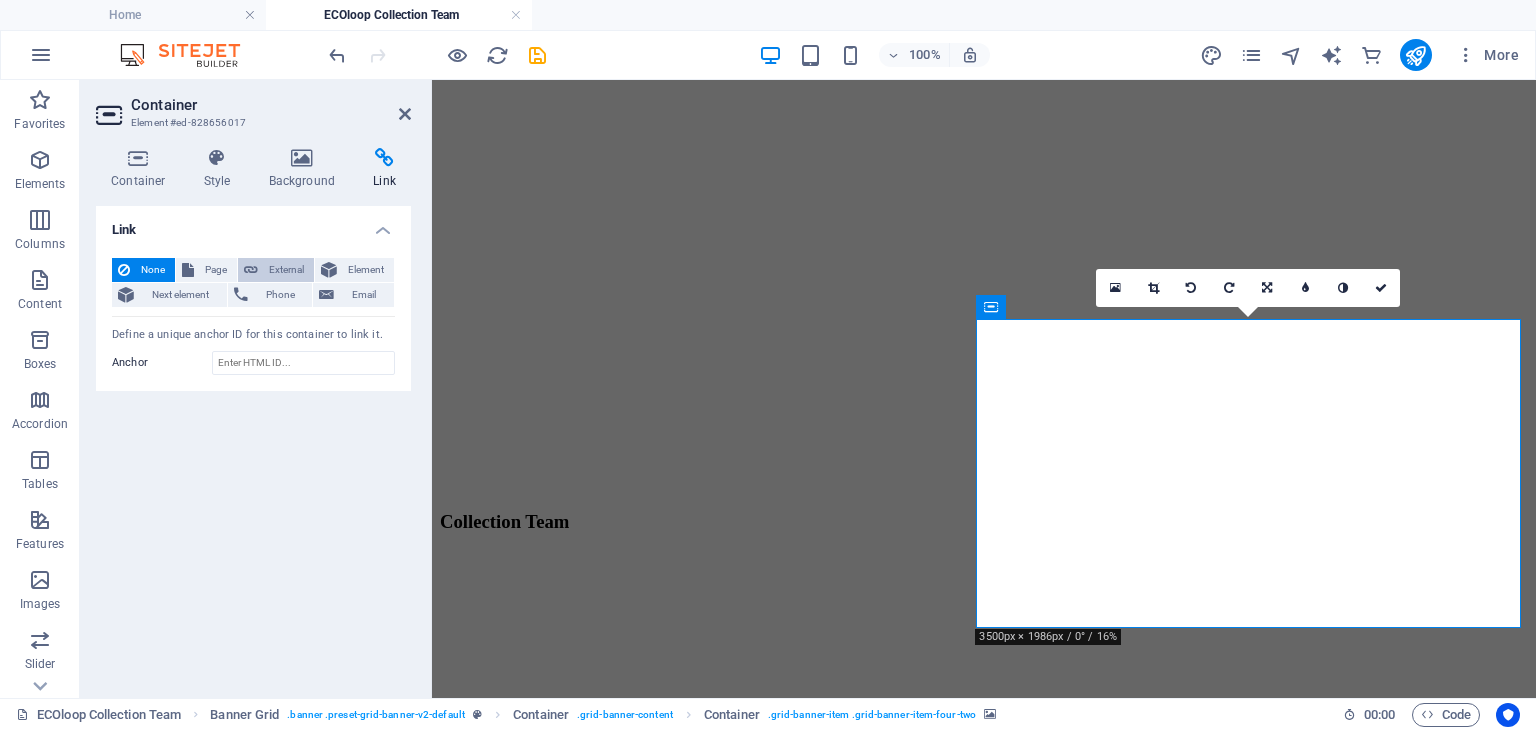 click on "External" at bounding box center (286, 270) 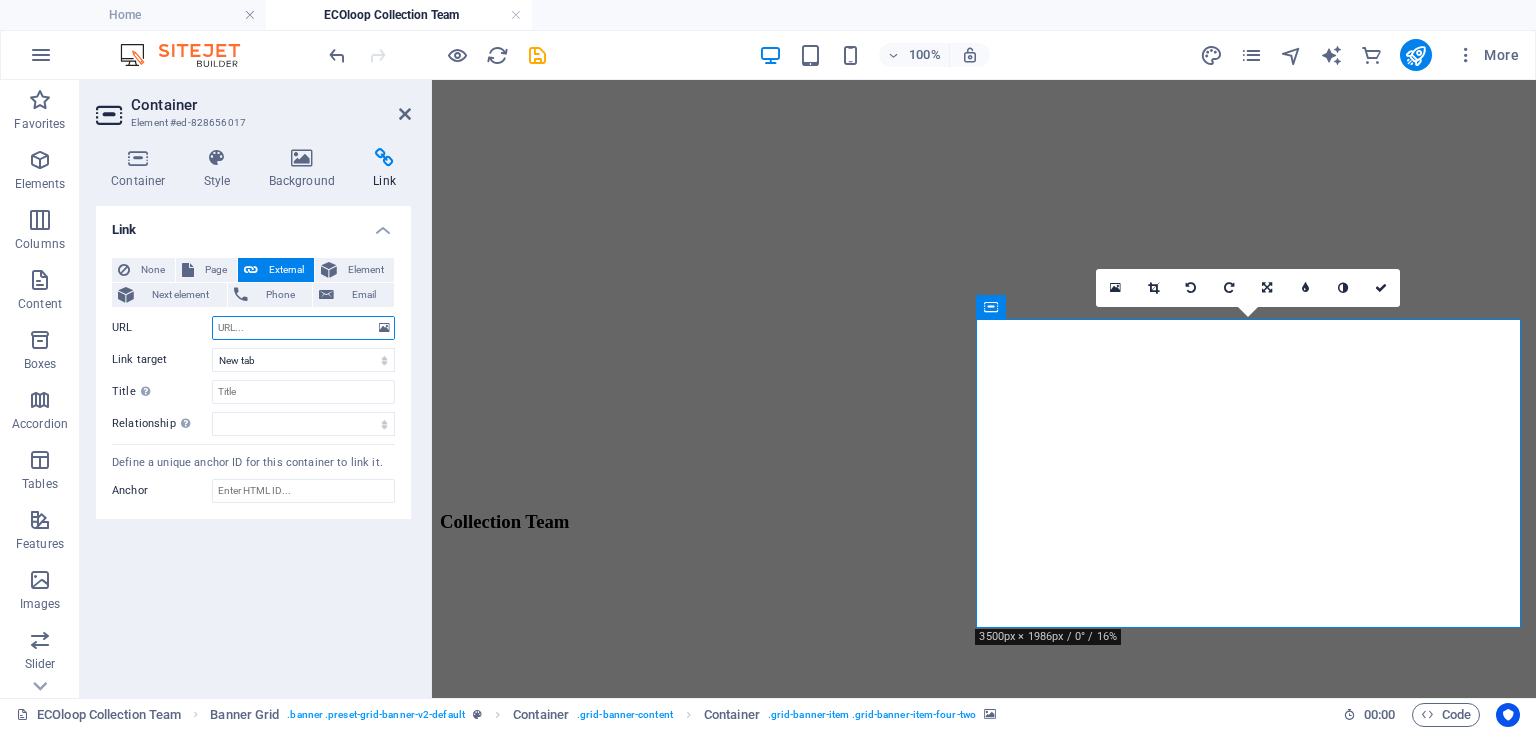 click on "URL" at bounding box center [303, 328] 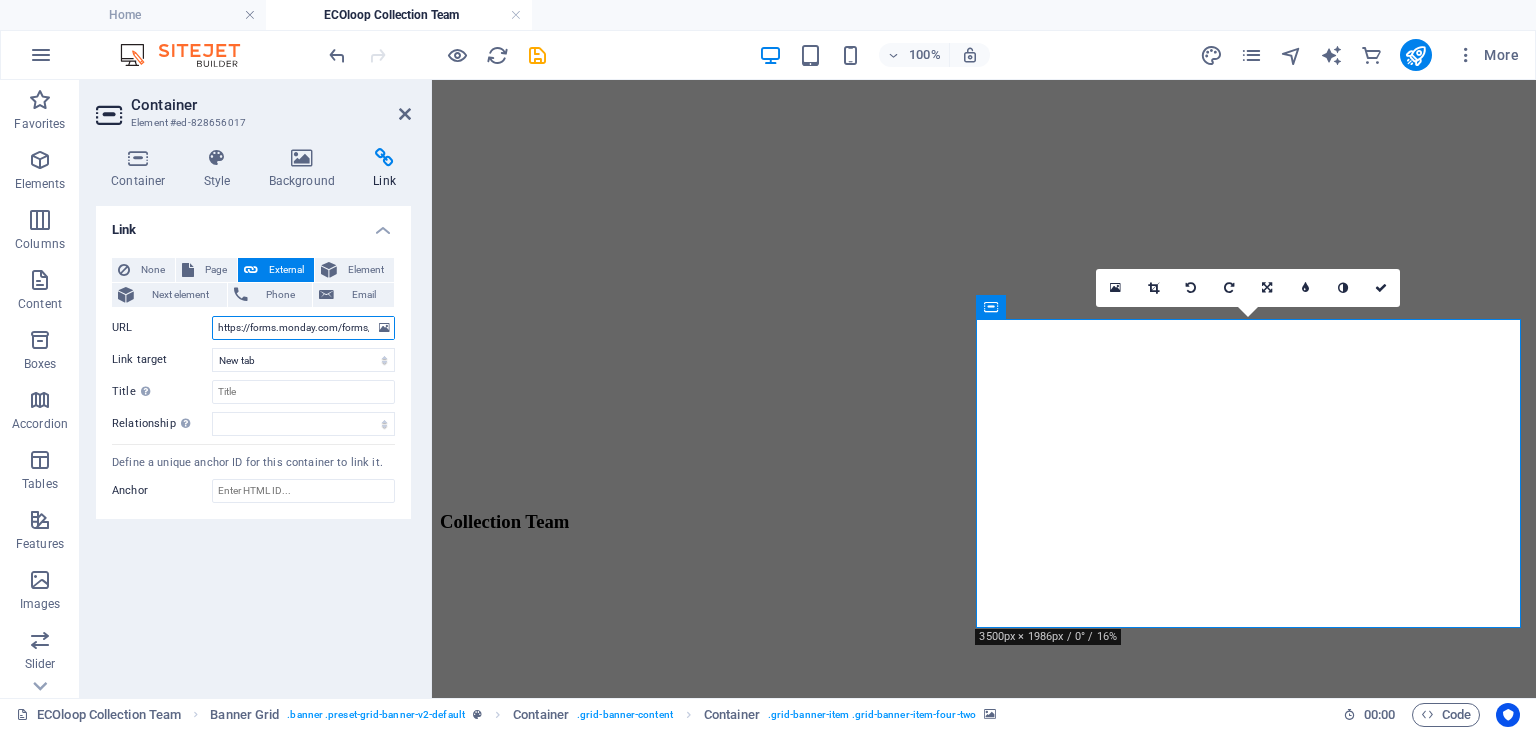 scroll, scrollTop: 0, scrollLeft: 212, axis: horizontal 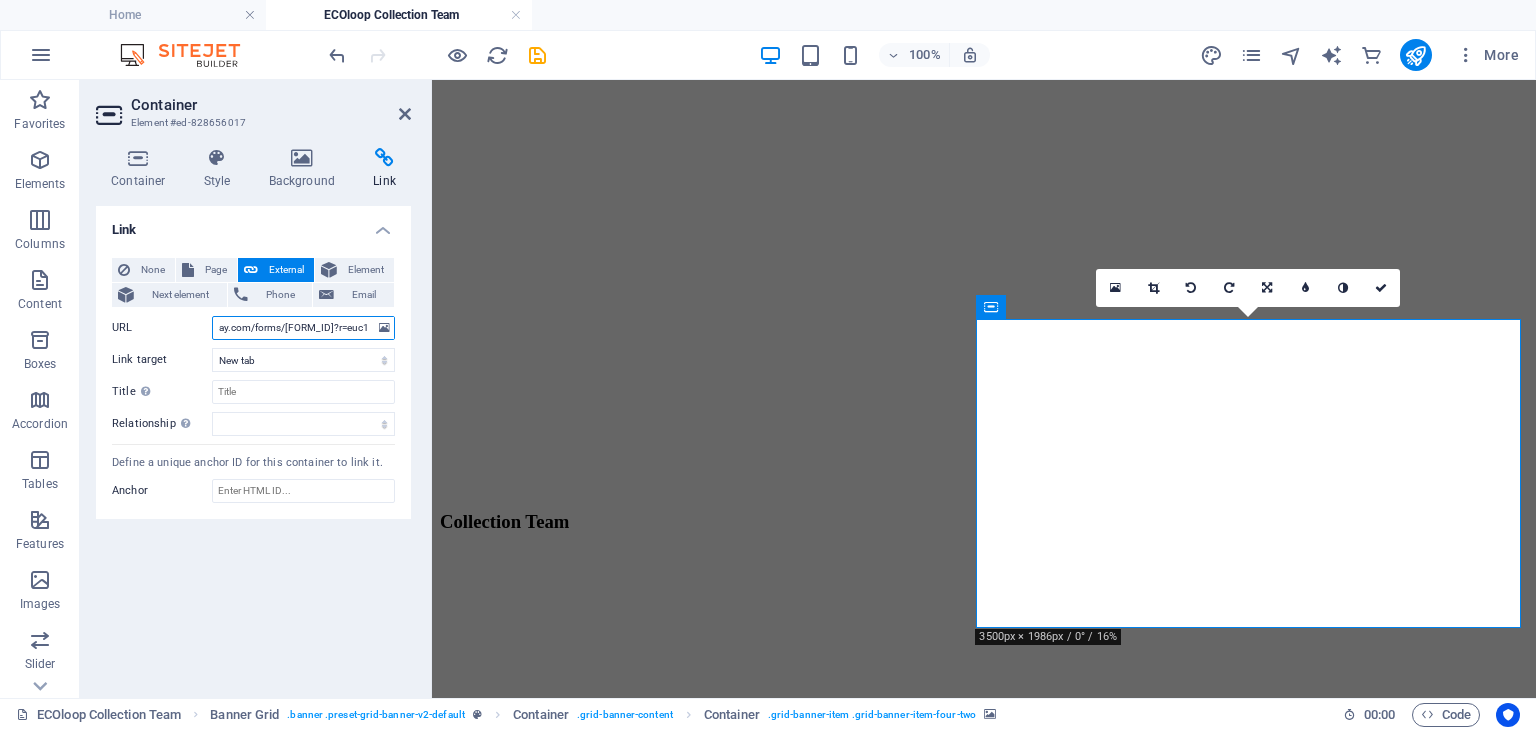 type on "https://forms.monday.com/forms/[FORM_ID]?r=euc1" 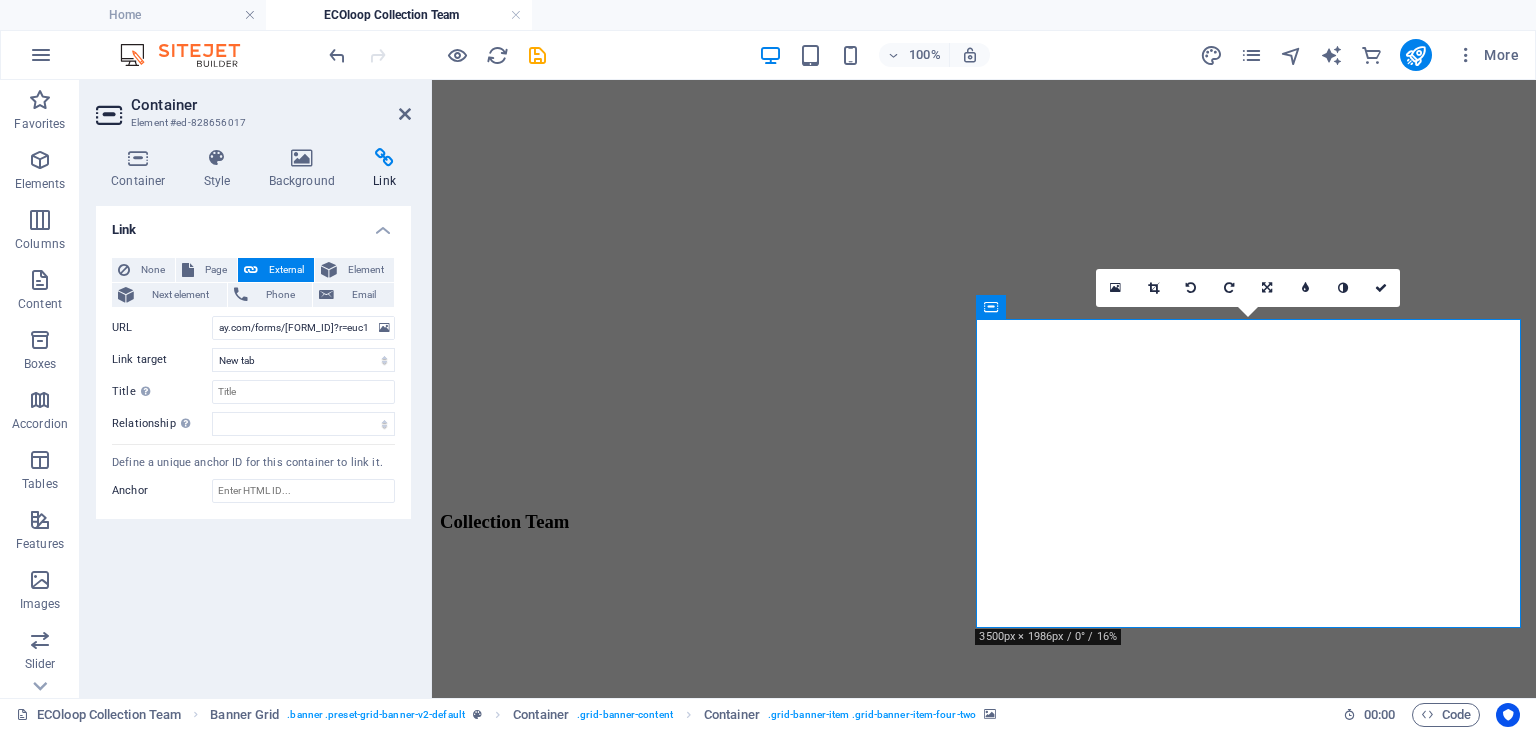 click on "Link None Page External Element Next element Phone Email Page Home Legal Notice Privacy Donation Station Our Fundraisers FAQ's EVOLVE Nation EVOLVE Academy  Ecoloop SkillBridge Skillbridge Portal Skillbridge How It Works EcoloopPortal EcoloopDropSitePortal ECOloop Collection Team Ecoloop Terms & Conditions Element
URL https://forms.monday.com/forms/[FORM_ID]?r=euc1 Phone Email Link target New tab Same tab Overlay Title Additional link description, should not be the same as the link text. The title is most often shown as a tooltip text when the mouse moves over the element. Leave empty if uncertain. Relationship Sets the  relationship of this link to the link target . For example, the value "nofollow" instructs search engines not to follow the link. Can be left empty. alternate author bookmark external help license next nofollow noreferrer noopener prev search tag Define a unique anchor ID for this container to link it. Anchor" at bounding box center (253, 444) 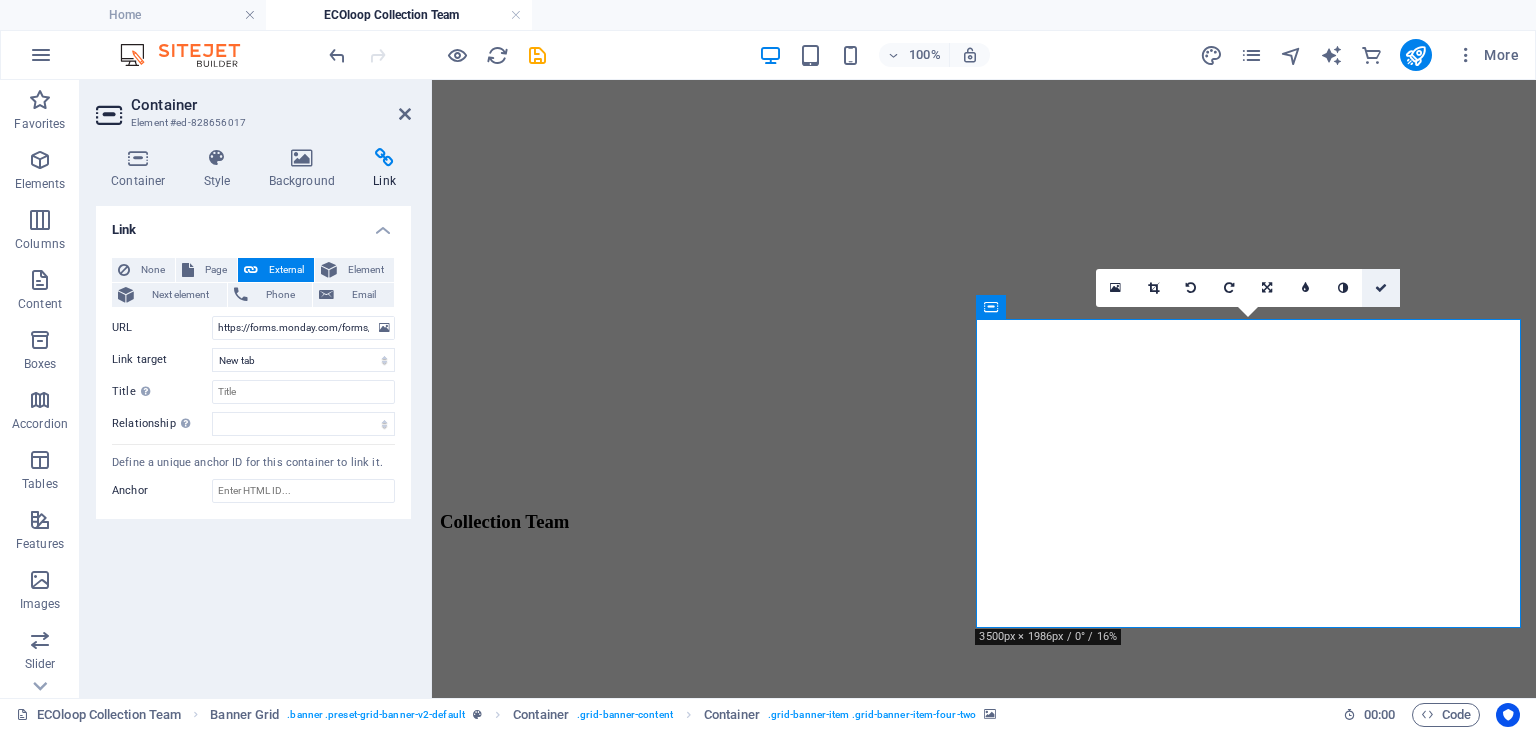 click at bounding box center [1381, 288] 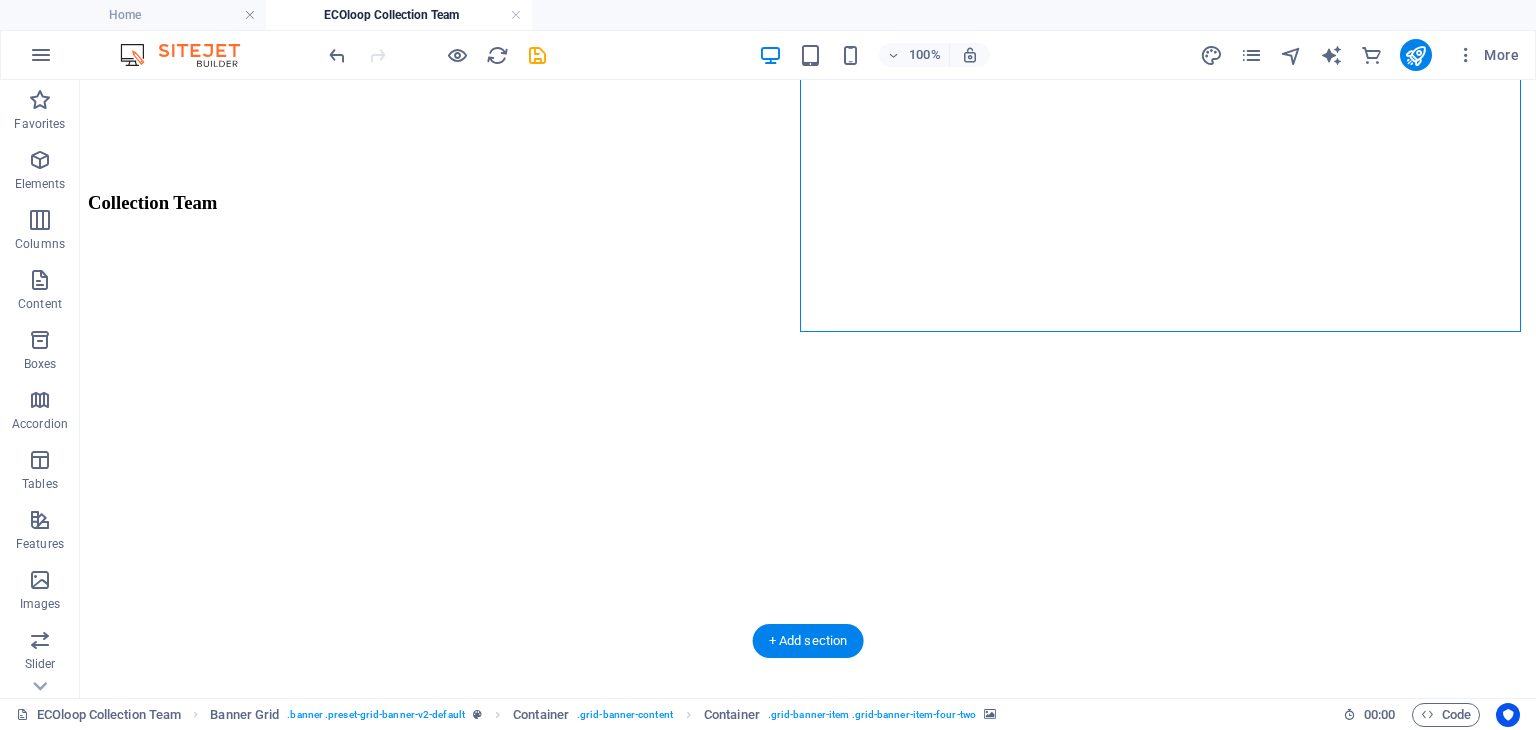 scroll, scrollTop: 492, scrollLeft: 0, axis: vertical 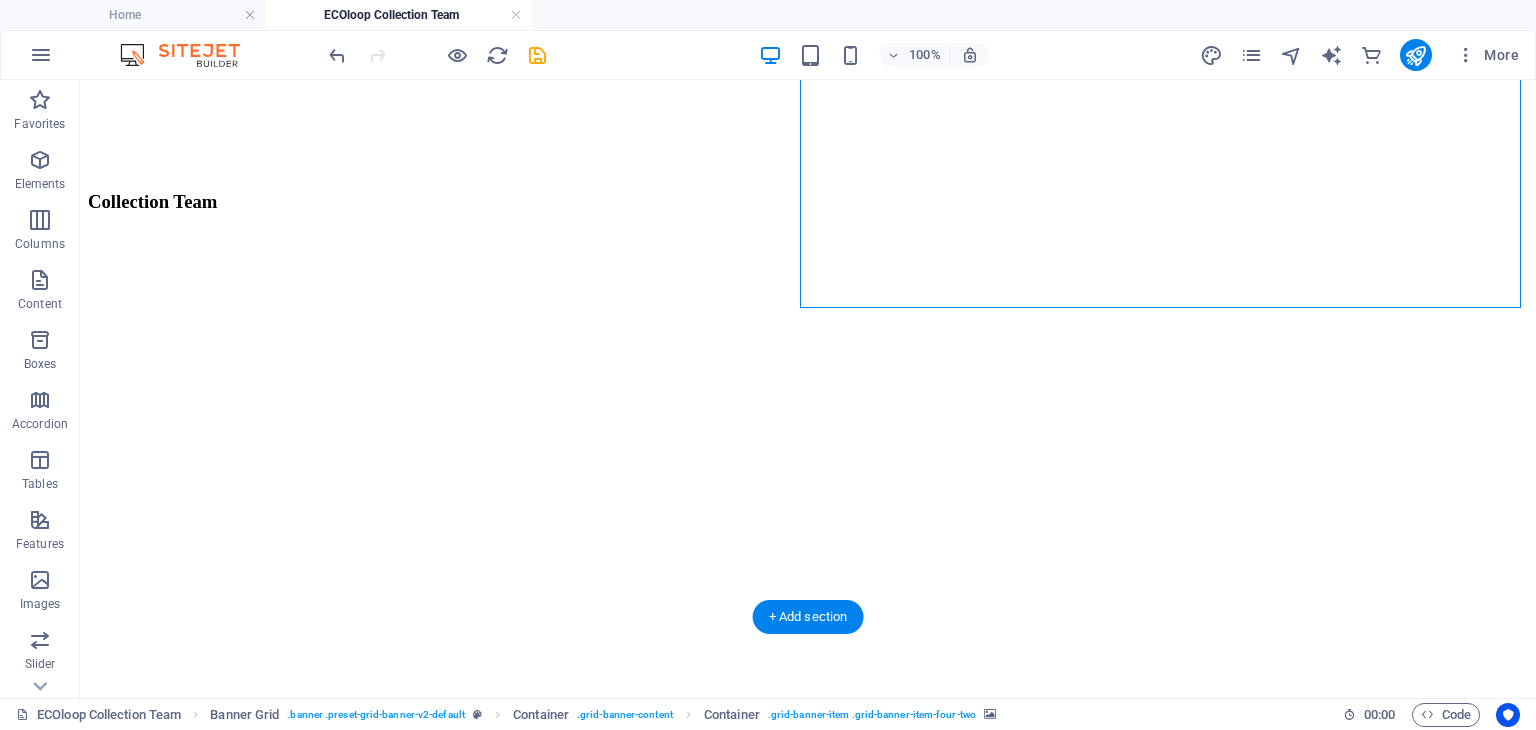 click at bounding box center [808, 1372] 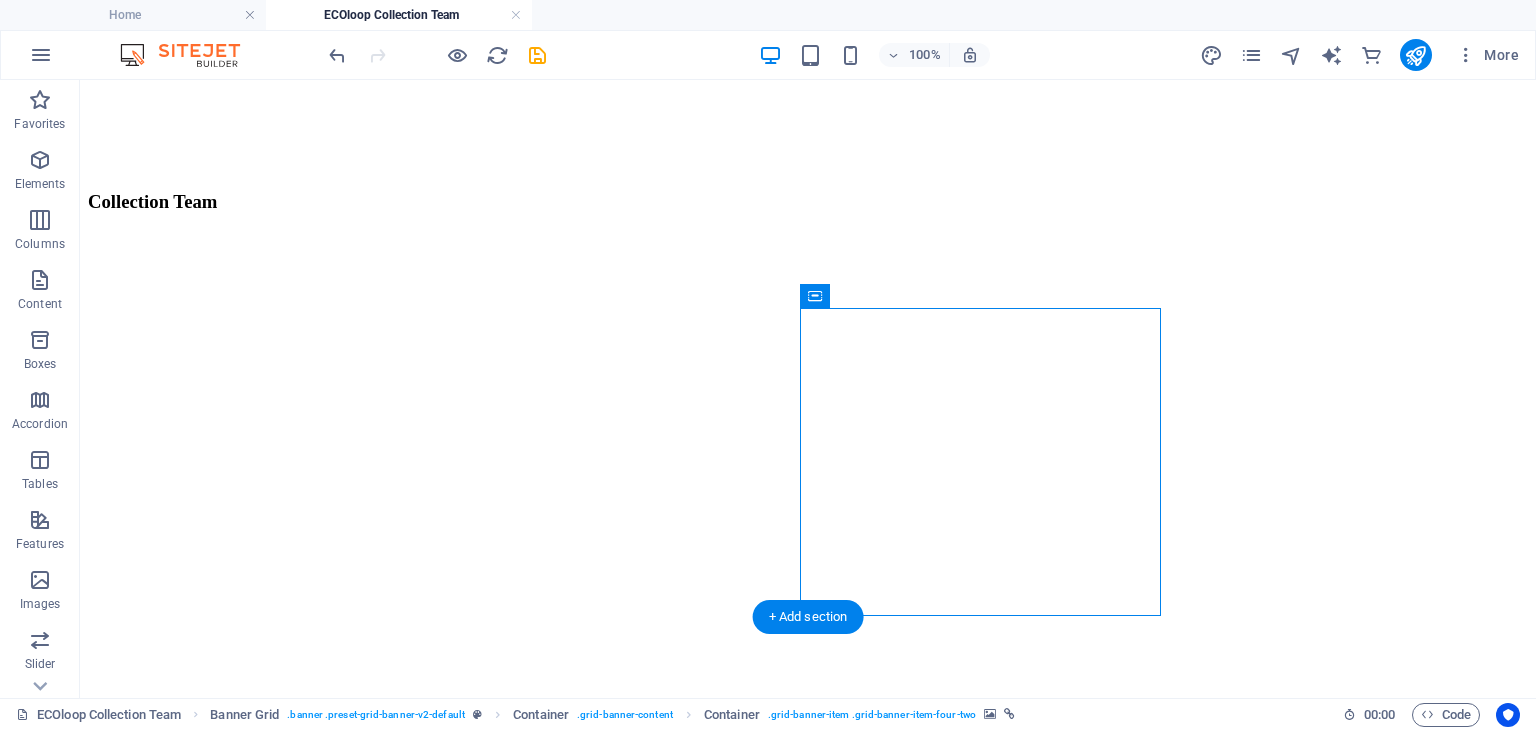 click at bounding box center (808, 1372) 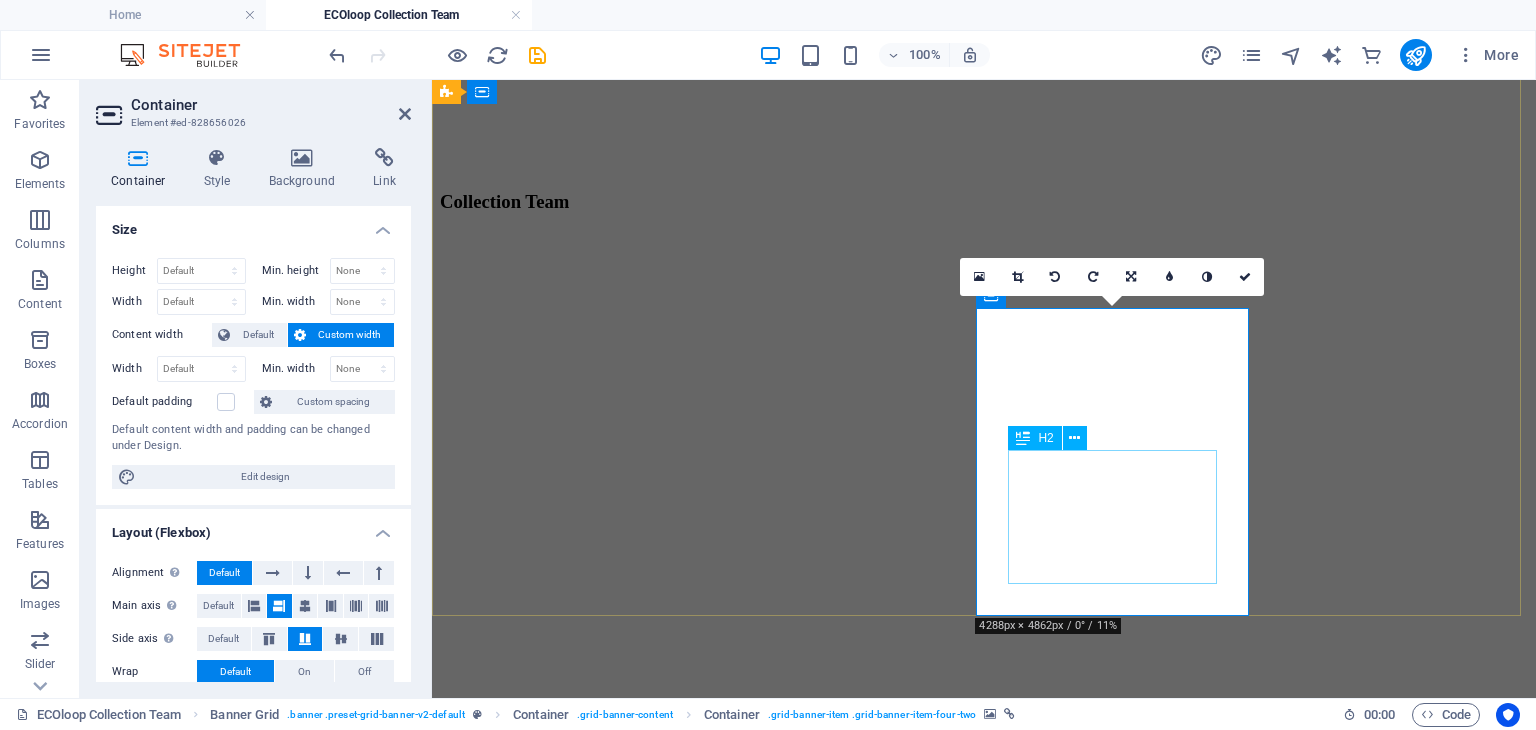click on "LOG A TICKET" at bounding box center (984, 1714) 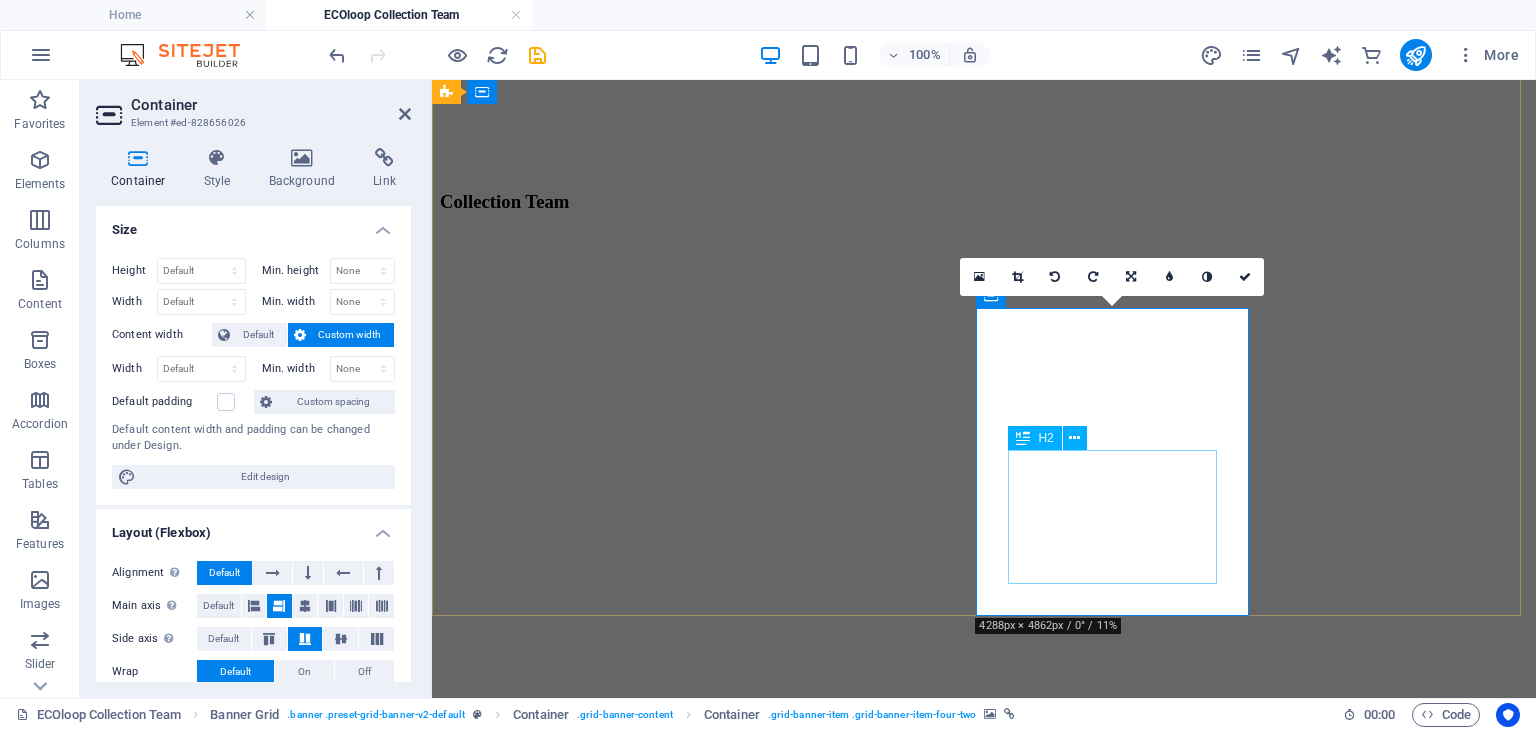click on "LOG A TICKET" at bounding box center (984, 1714) 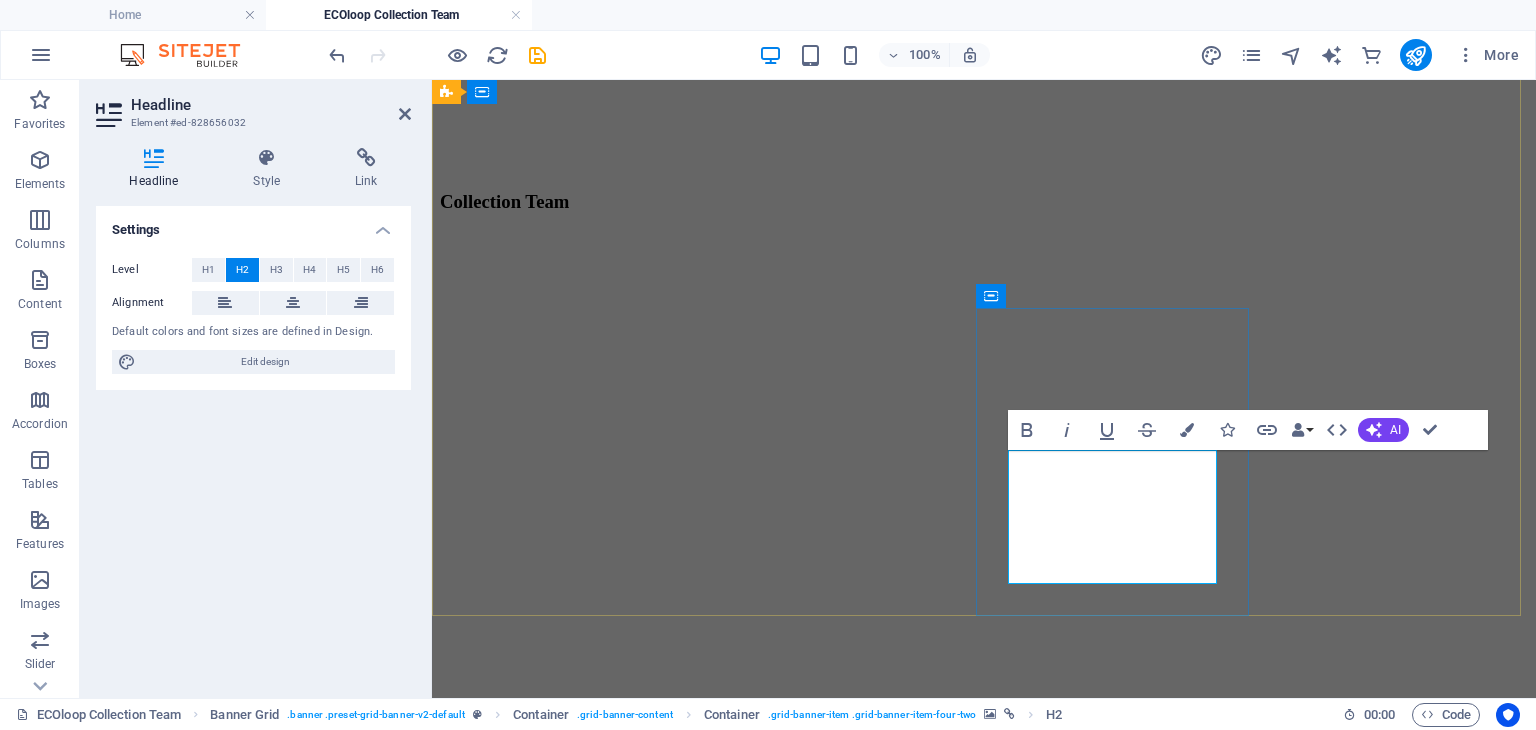 type 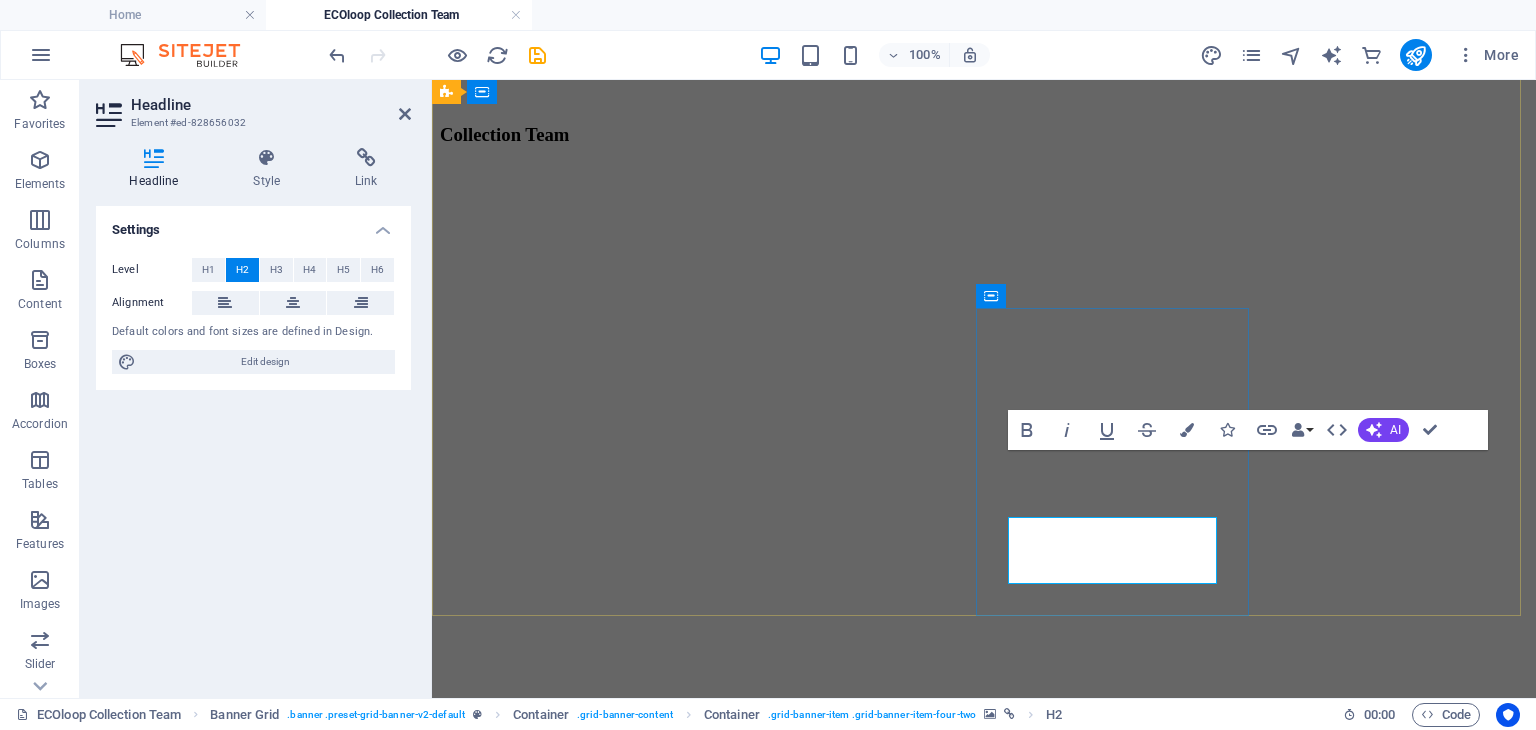scroll, scrollTop: 492, scrollLeft: 0, axis: vertical 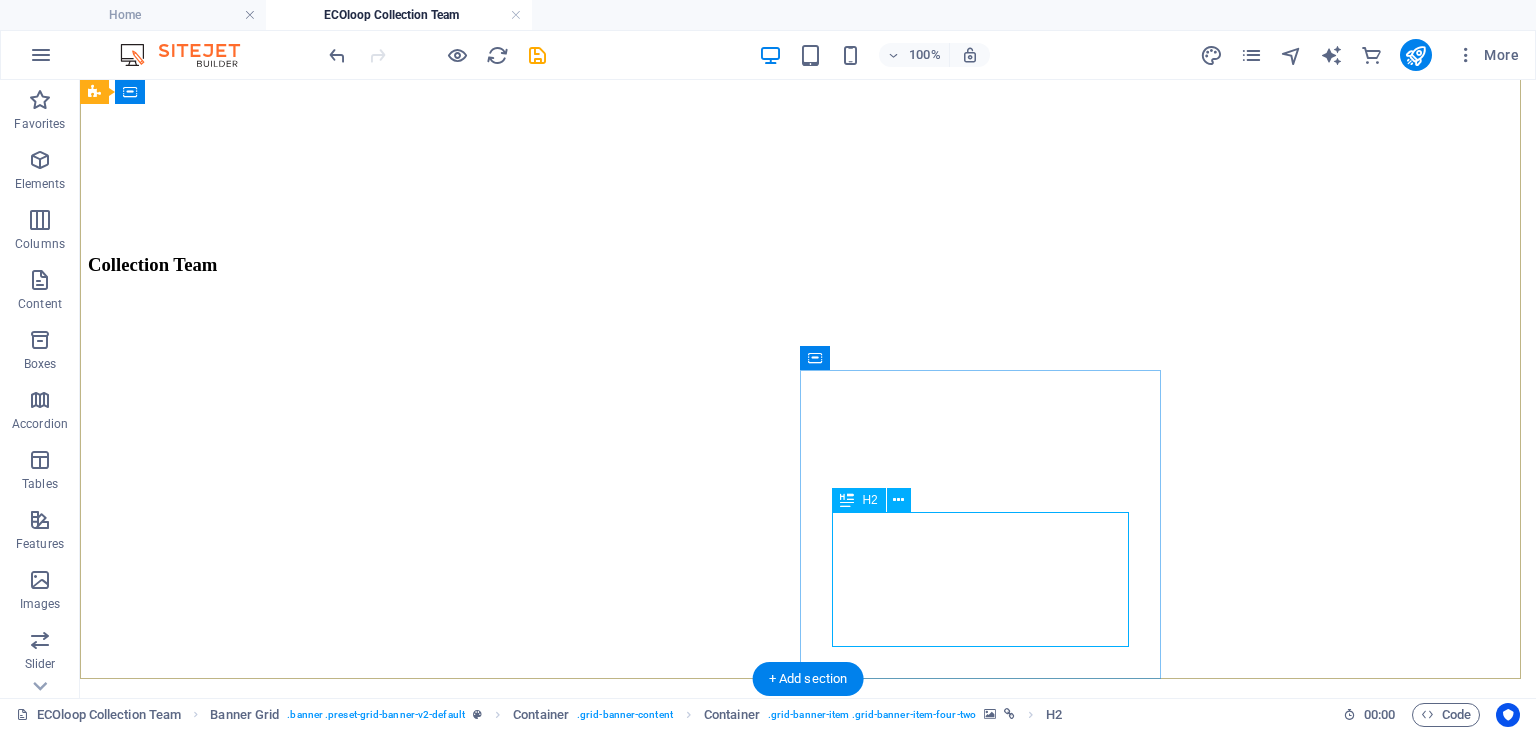 click on "Update Schedule" at bounding box center (808, 1777) 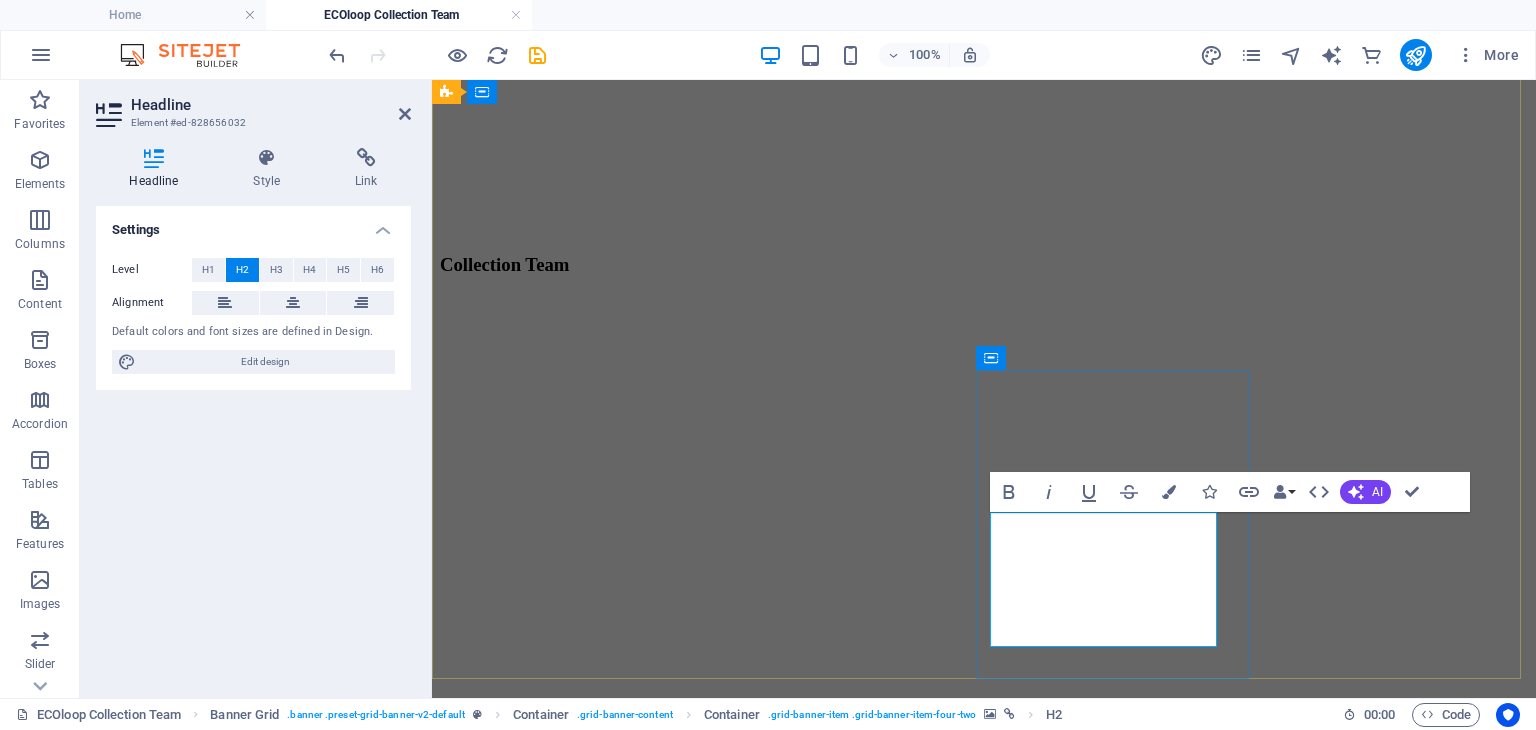 click on "Update Schedule" at bounding box center (984, 1777) 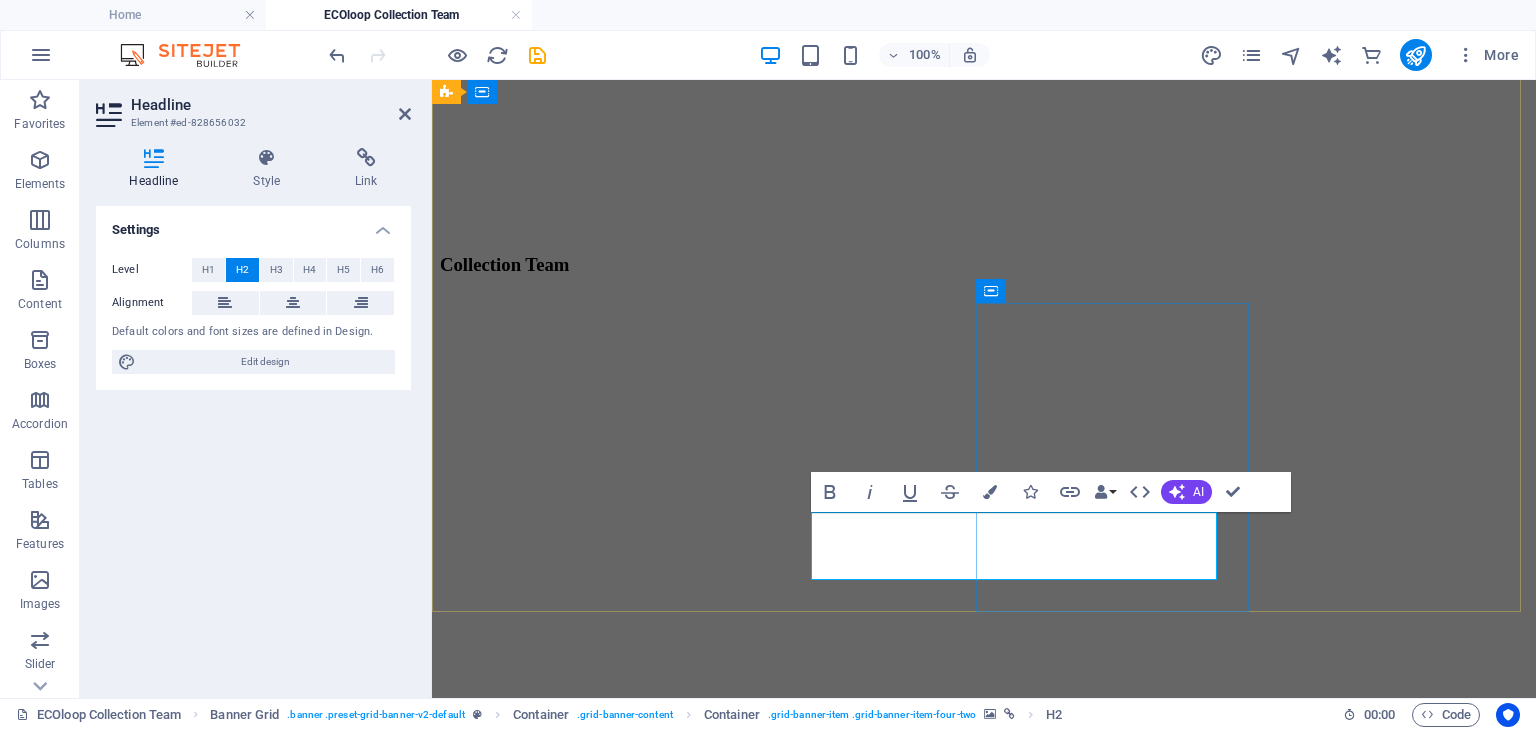 scroll, scrollTop: 496, scrollLeft: 0, axis: vertical 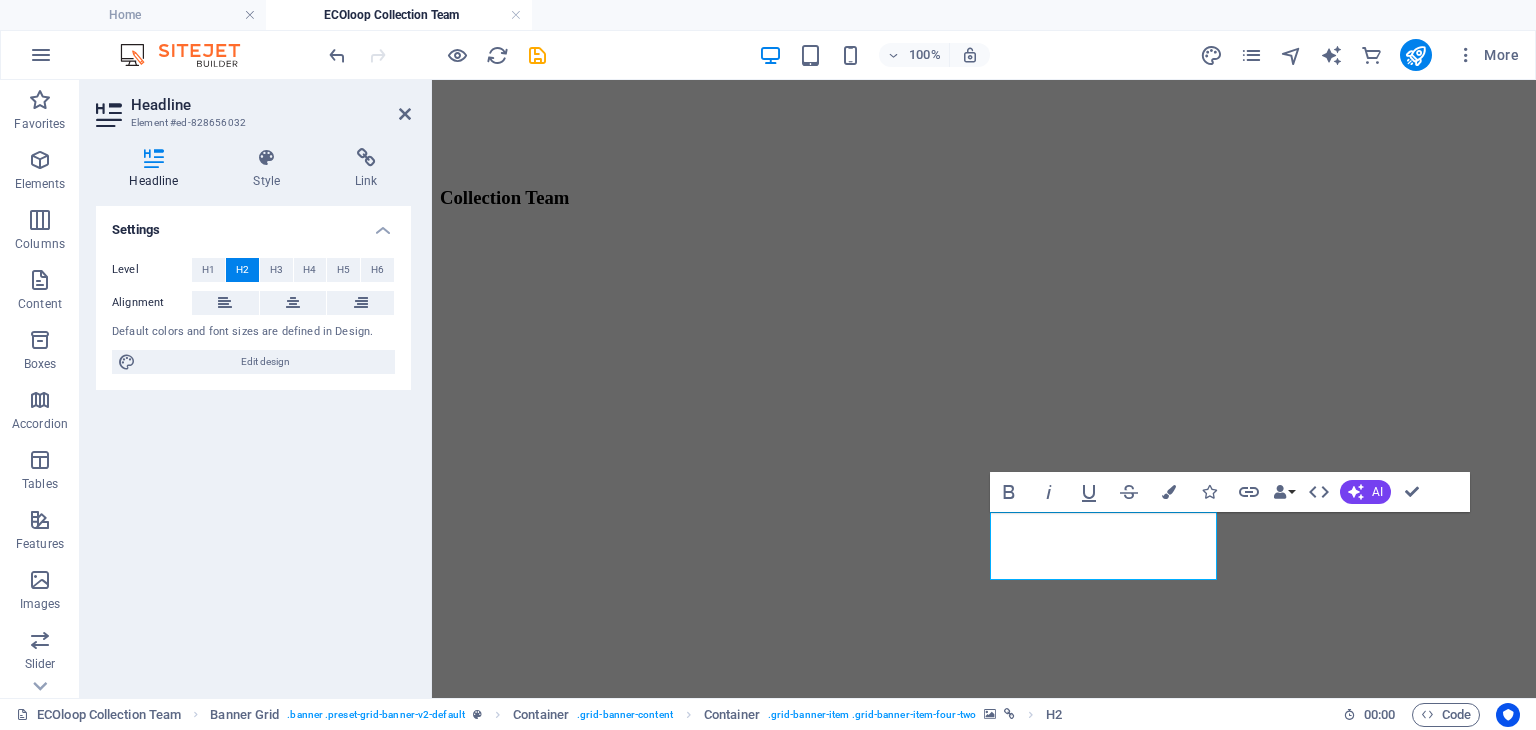click at bounding box center (984, 1368) 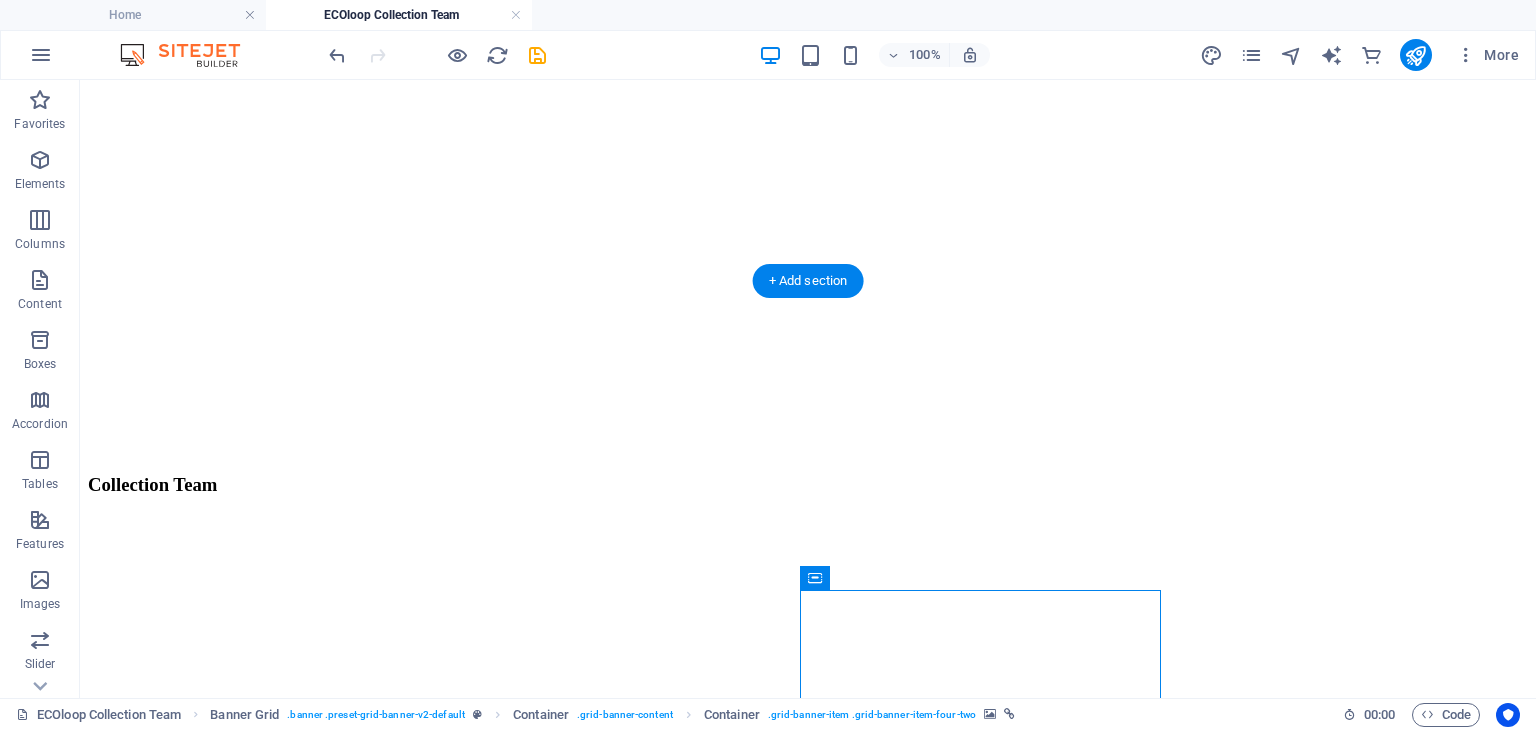 scroll, scrollTop: 0, scrollLeft: 0, axis: both 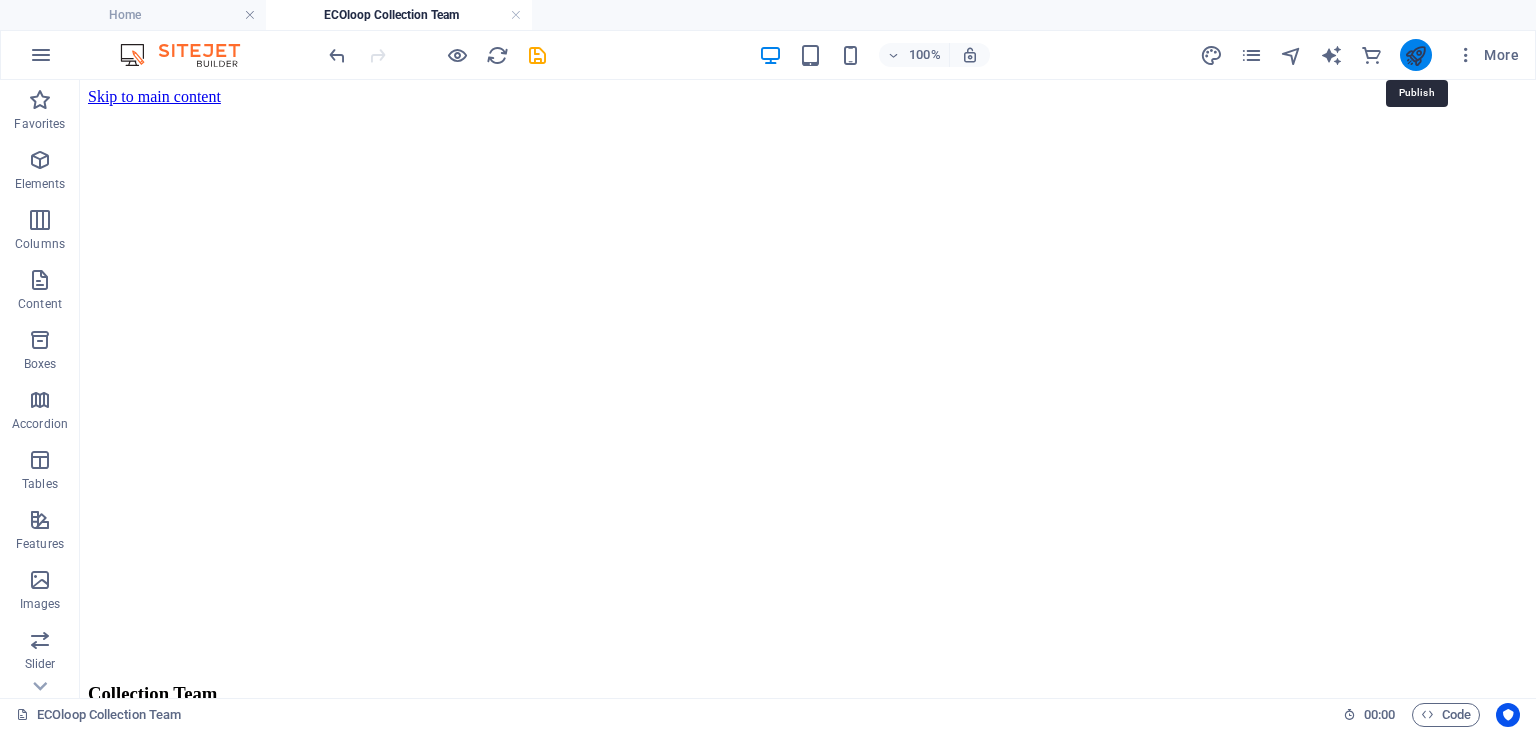 click at bounding box center [1415, 55] 